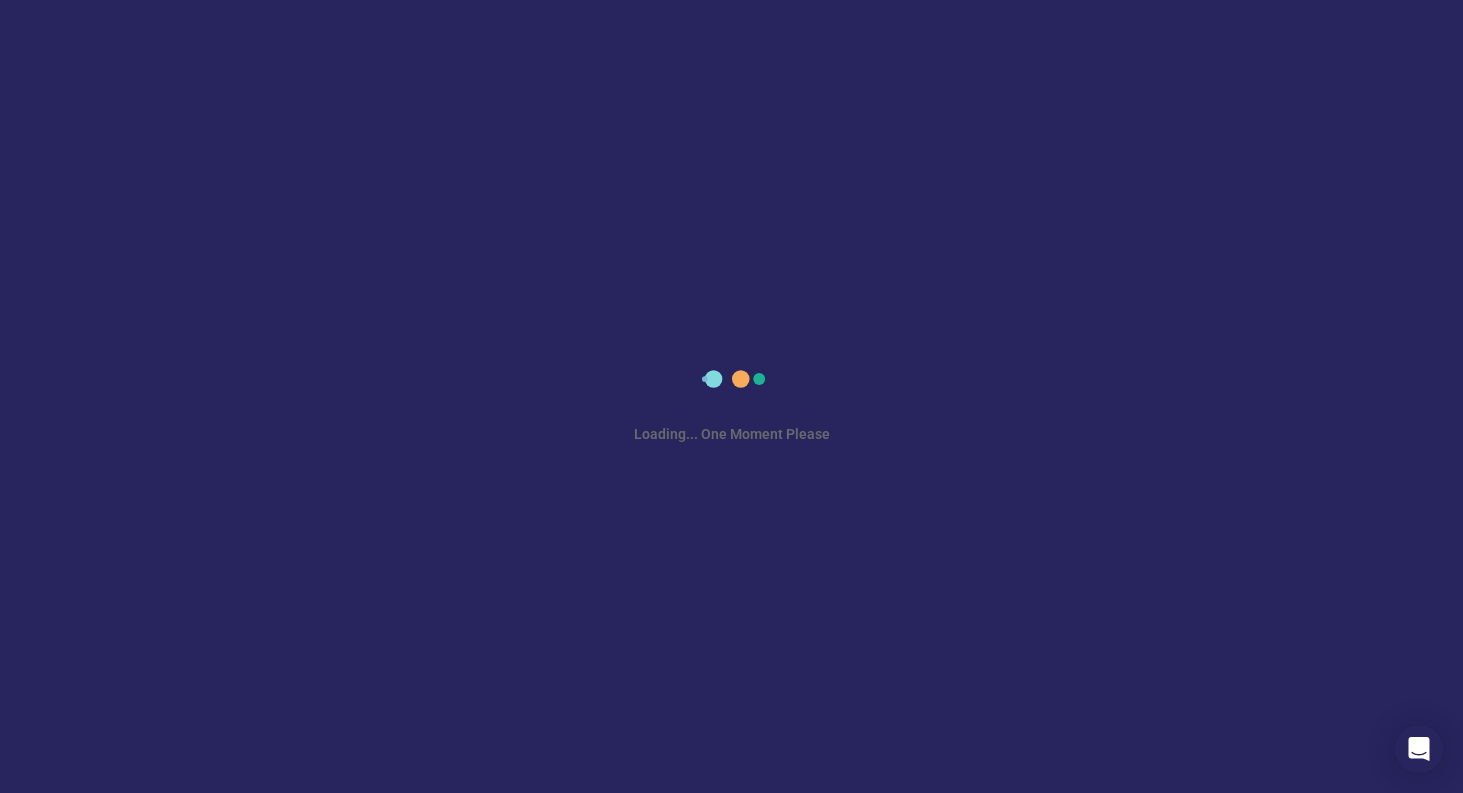 scroll, scrollTop: 0, scrollLeft: 0, axis: both 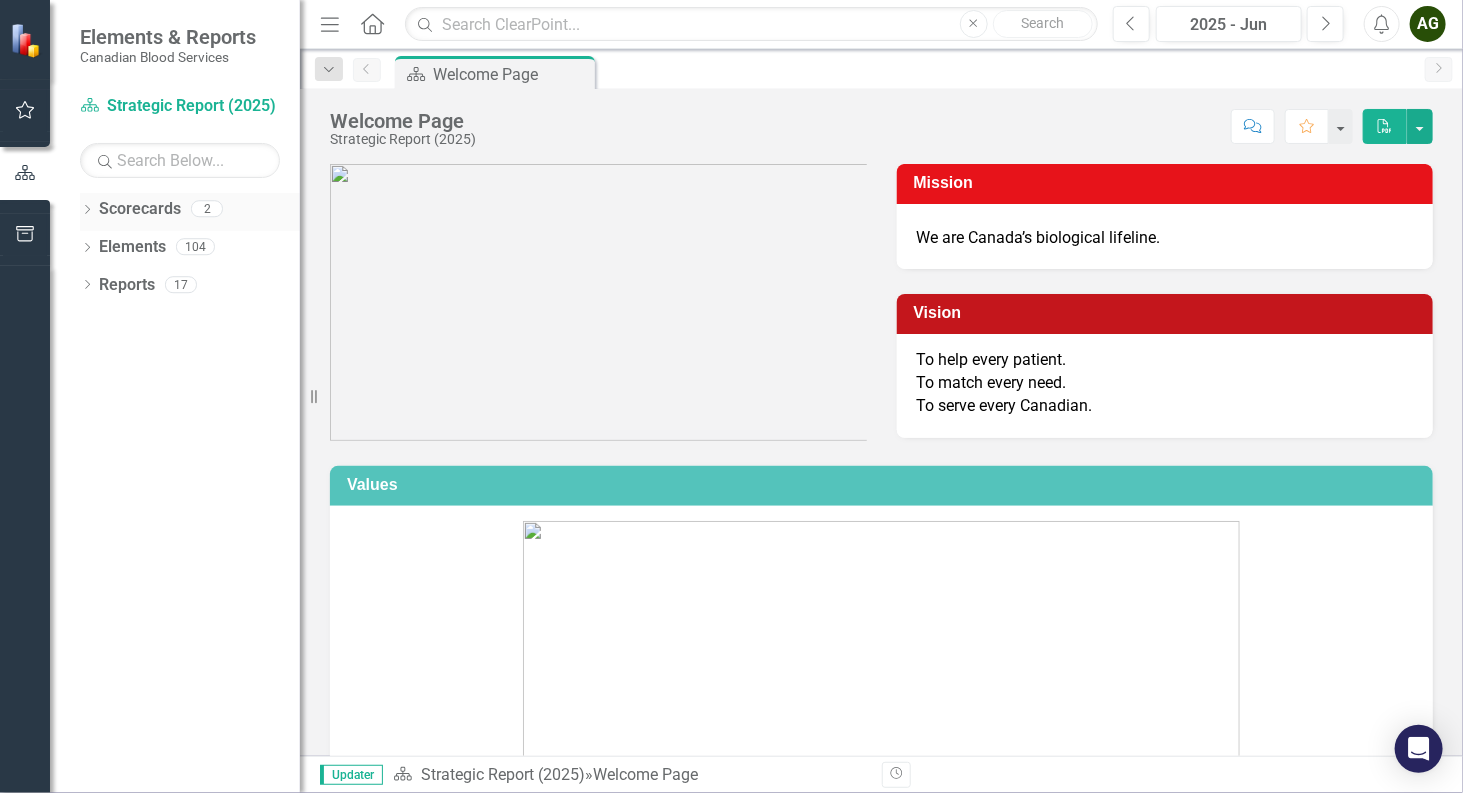 click at bounding box center (87, 209) 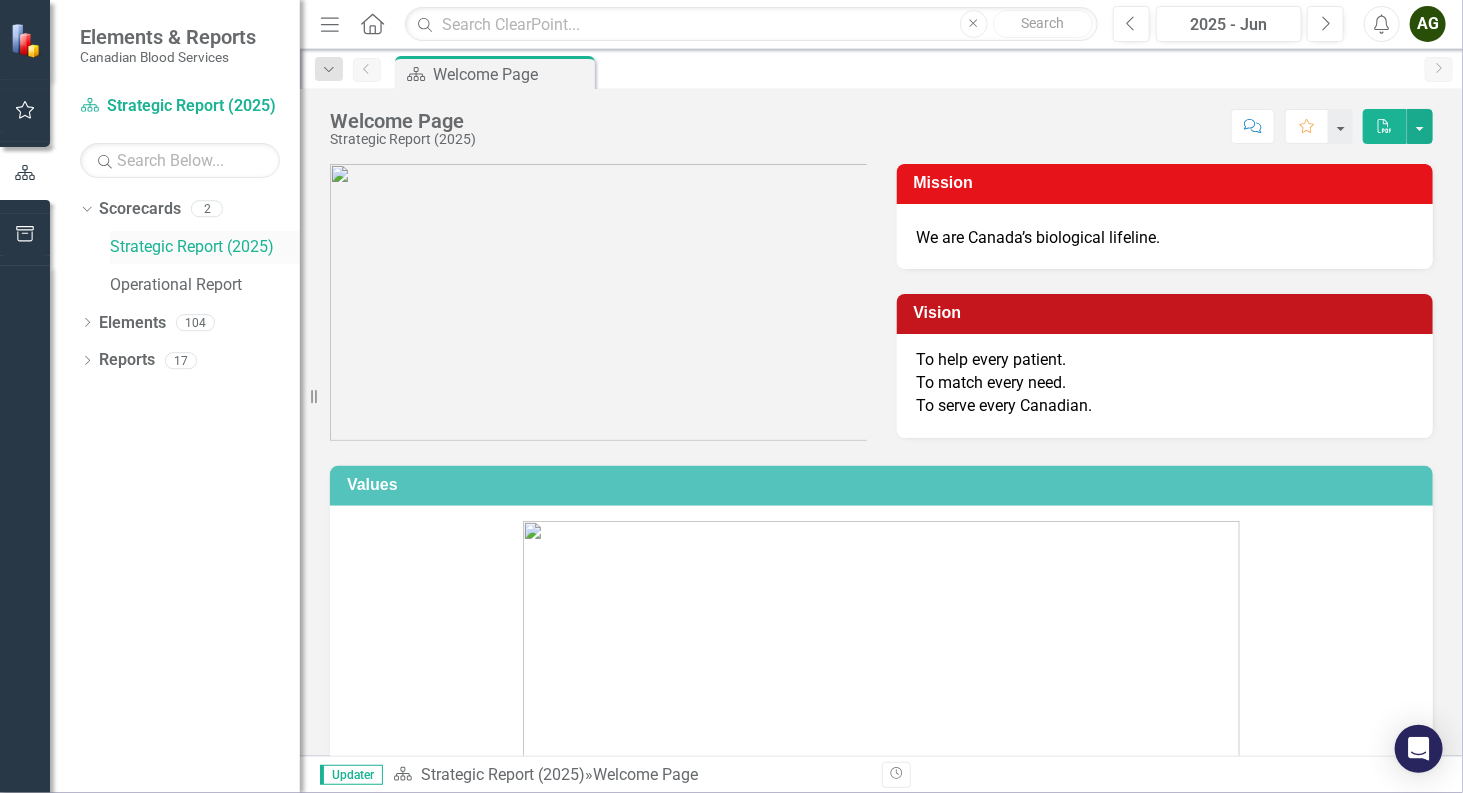 click on "Strategic Report (2025)" at bounding box center [205, 247] 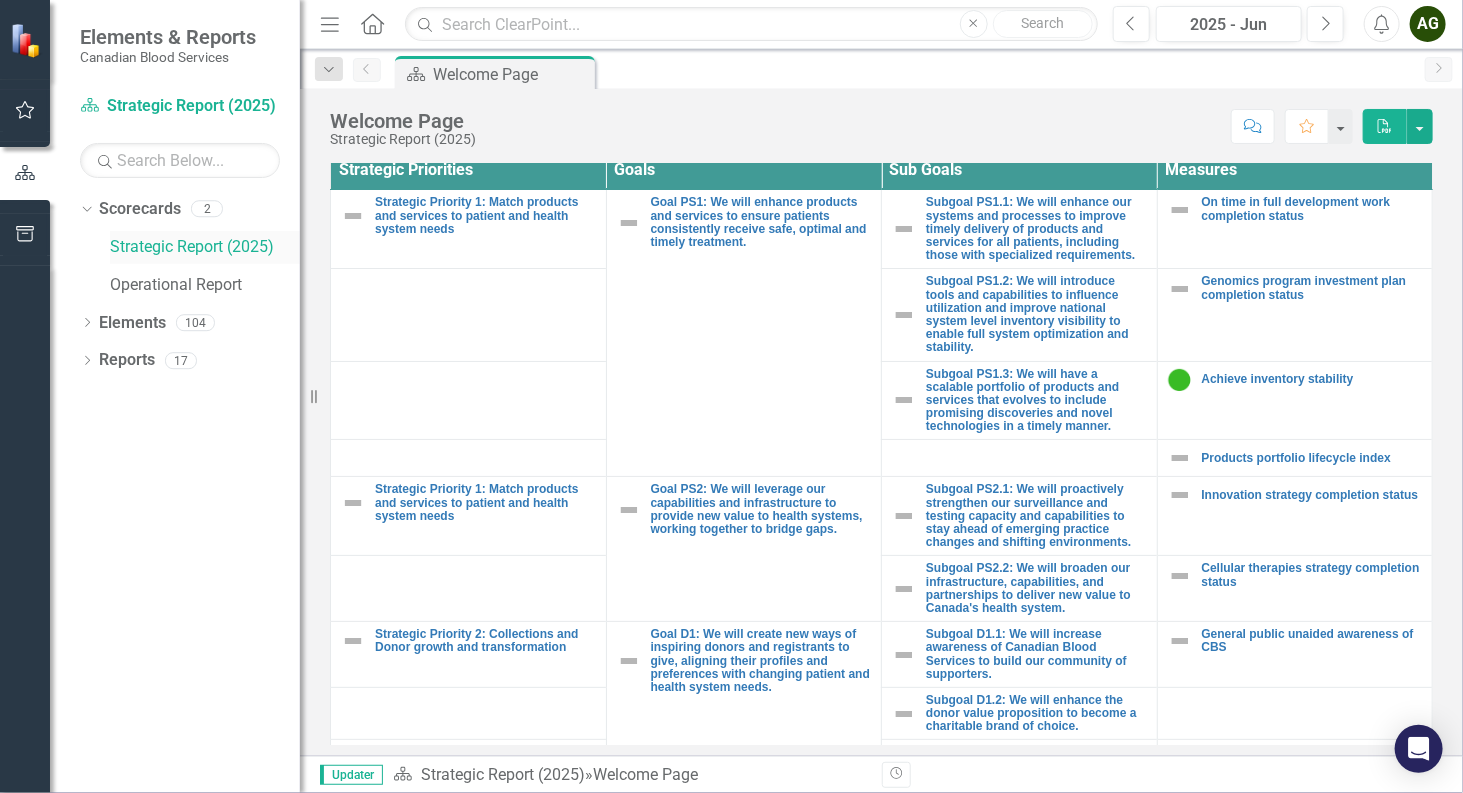 scroll, scrollTop: 756, scrollLeft: 0, axis: vertical 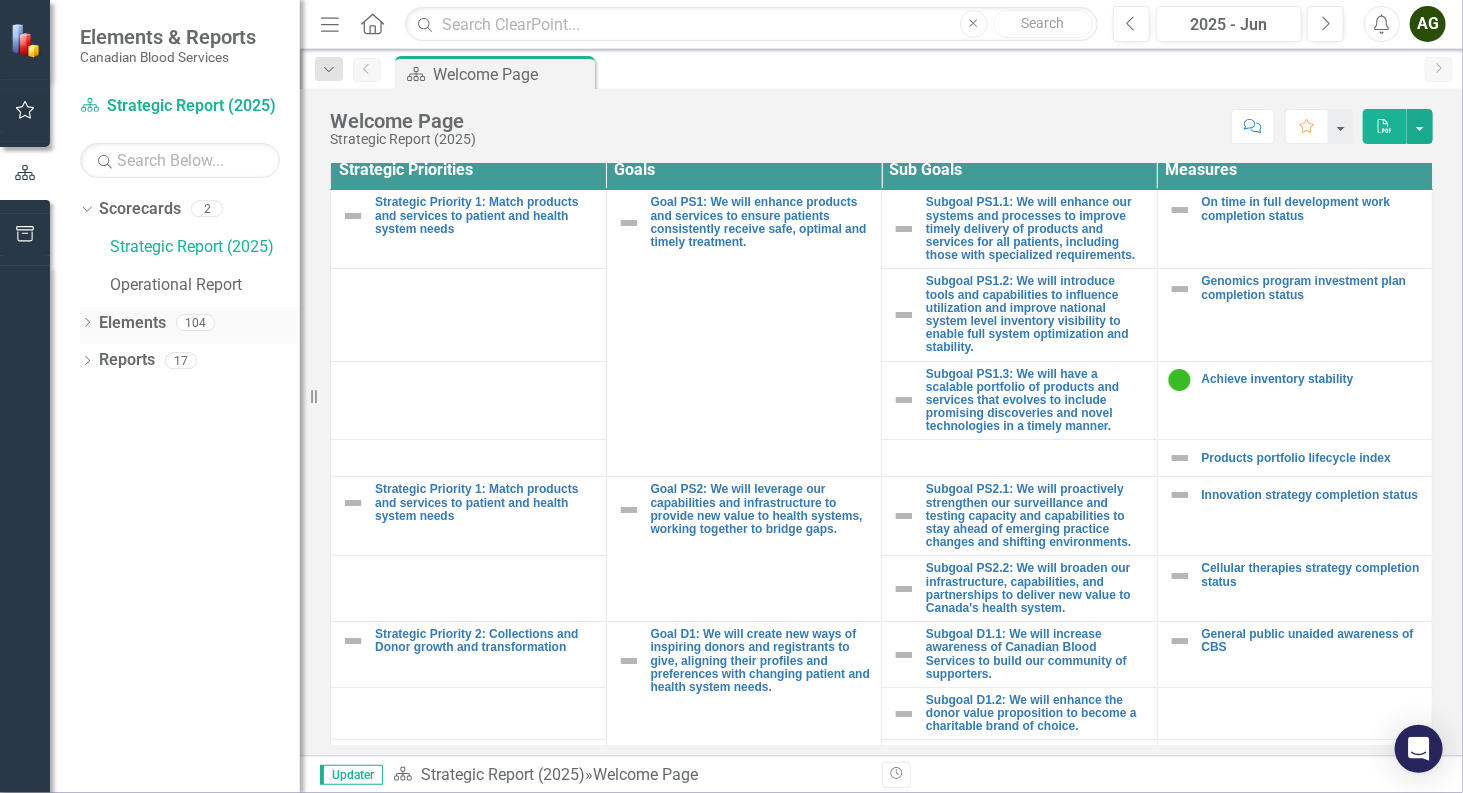 click on "Elements" at bounding box center [132, 323] 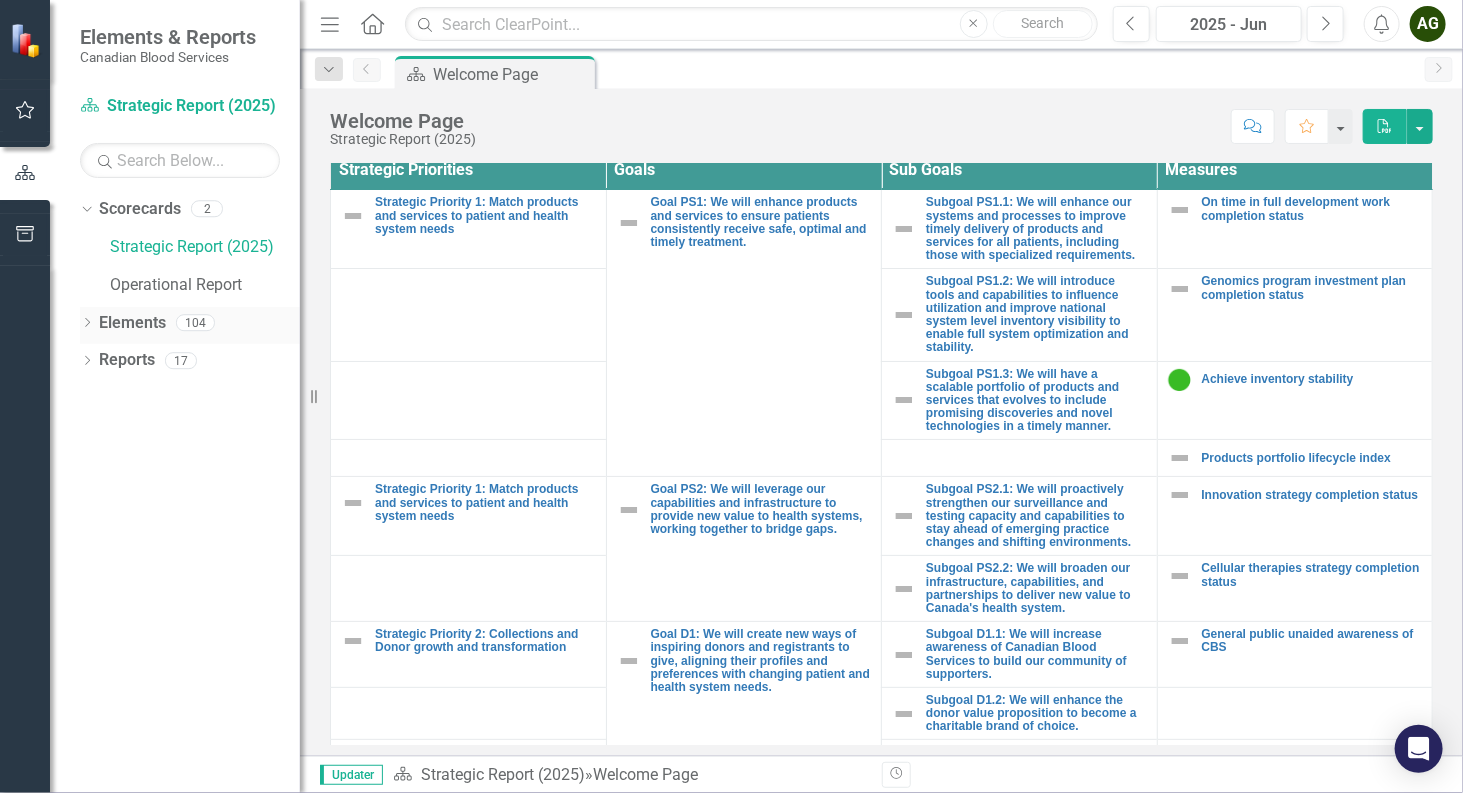 click on "Dropdown" at bounding box center [87, 324] 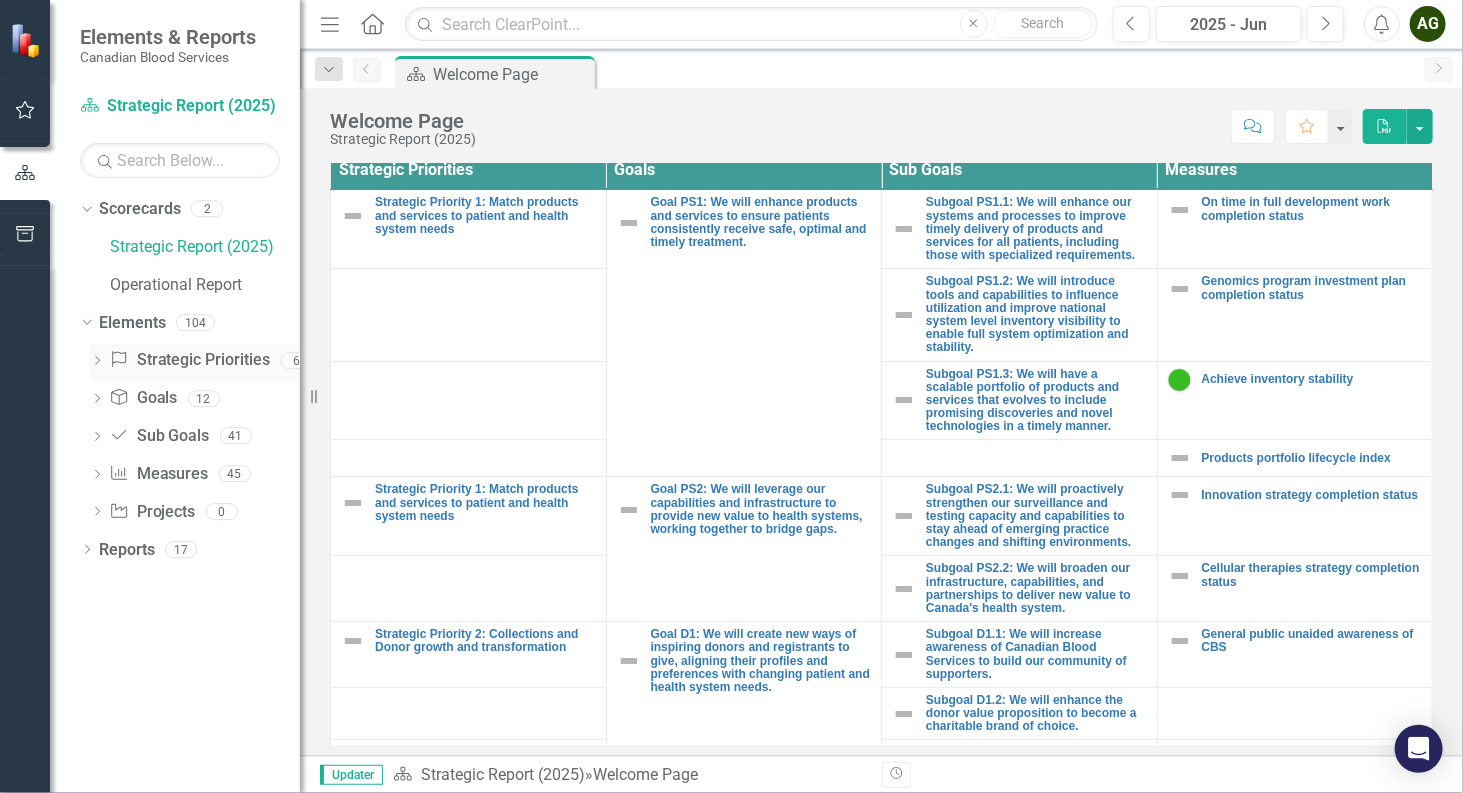 click on "Strategic Priorities Strategic Priorities" at bounding box center [189, 360] 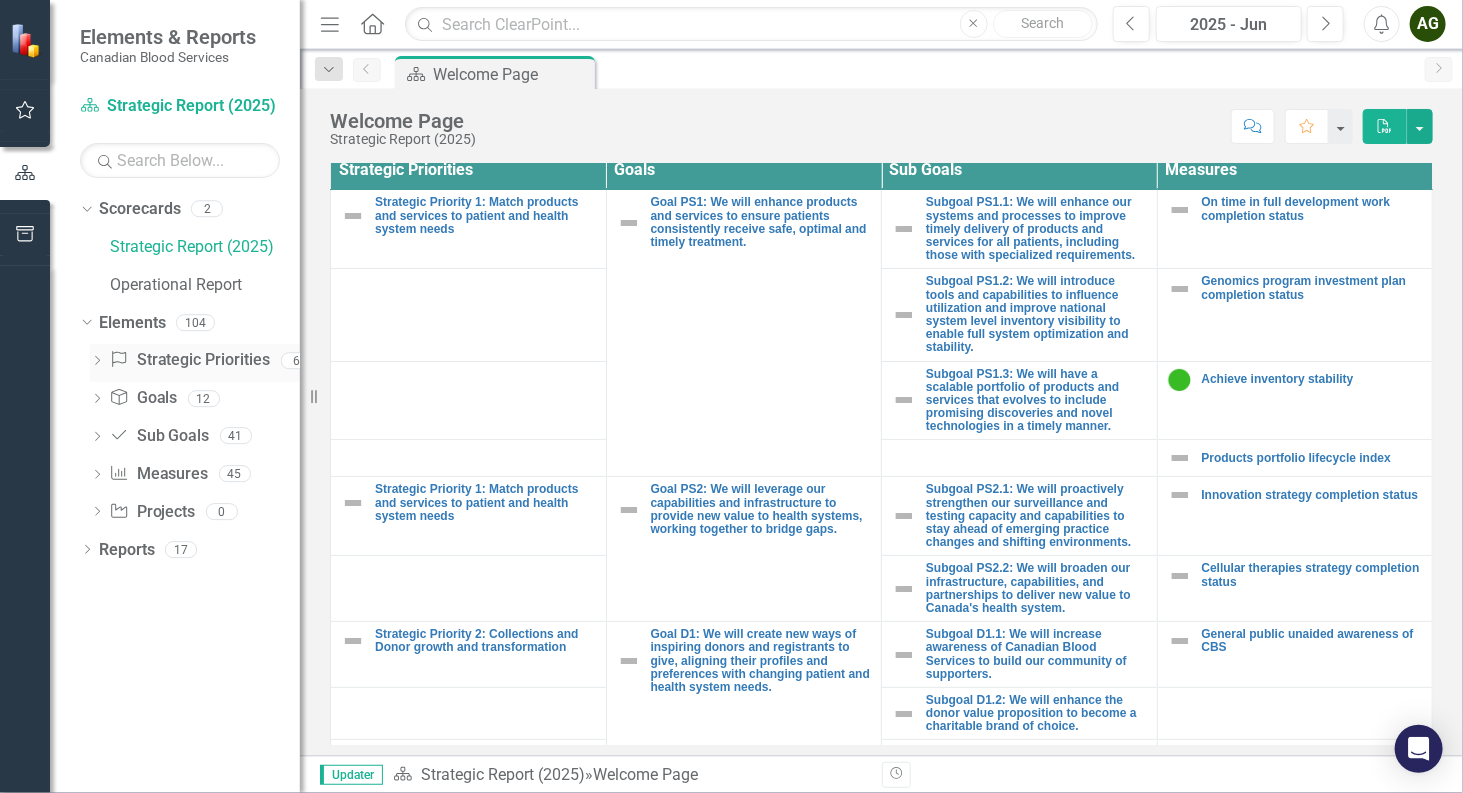 click on "Strategic Priorities" at bounding box center (119, 359) 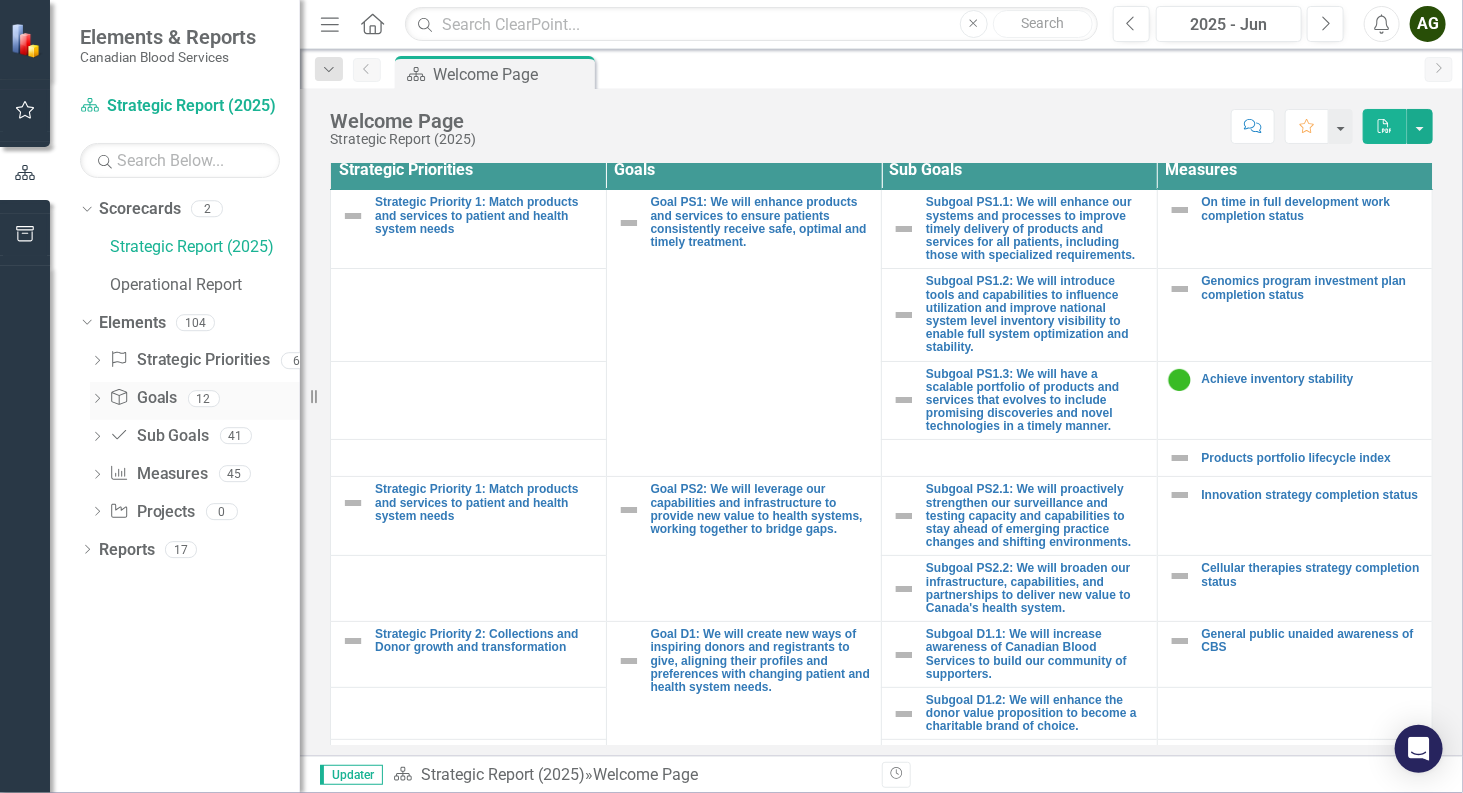 click on "Dropdown" at bounding box center (97, 400) 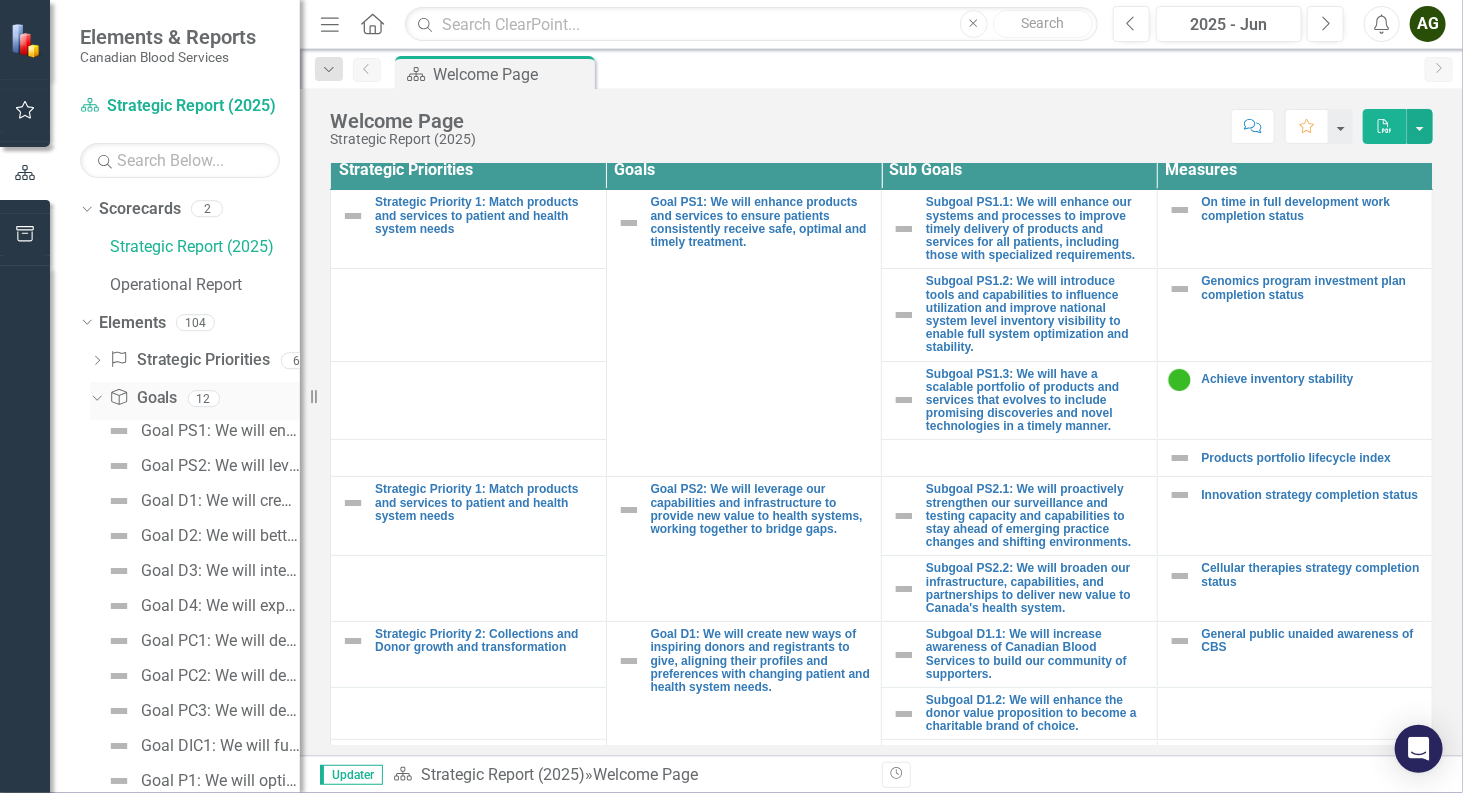 click on "Dropdown" at bounding box center (94, 398) 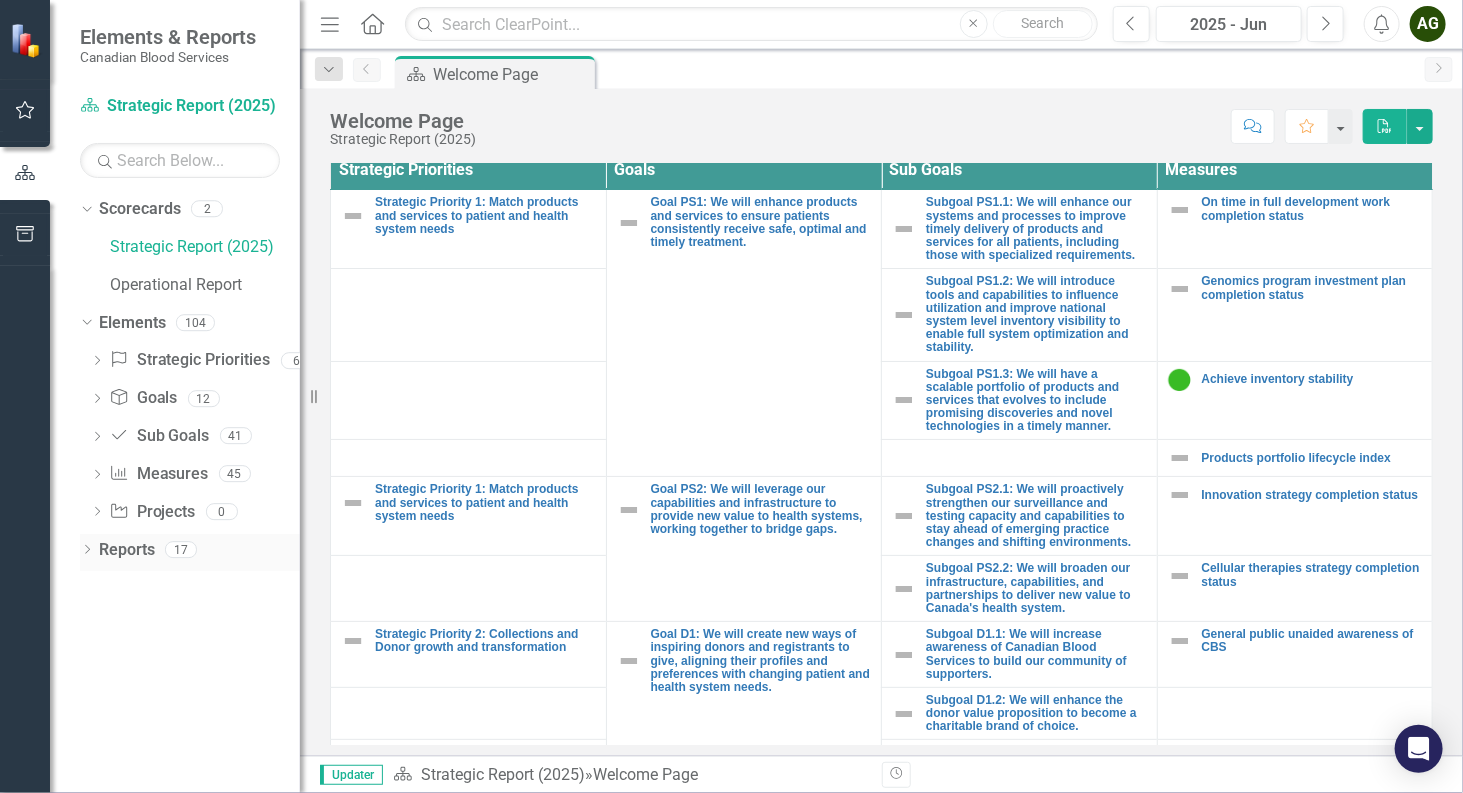 click on "Reports" at bounding box center [127, 550] 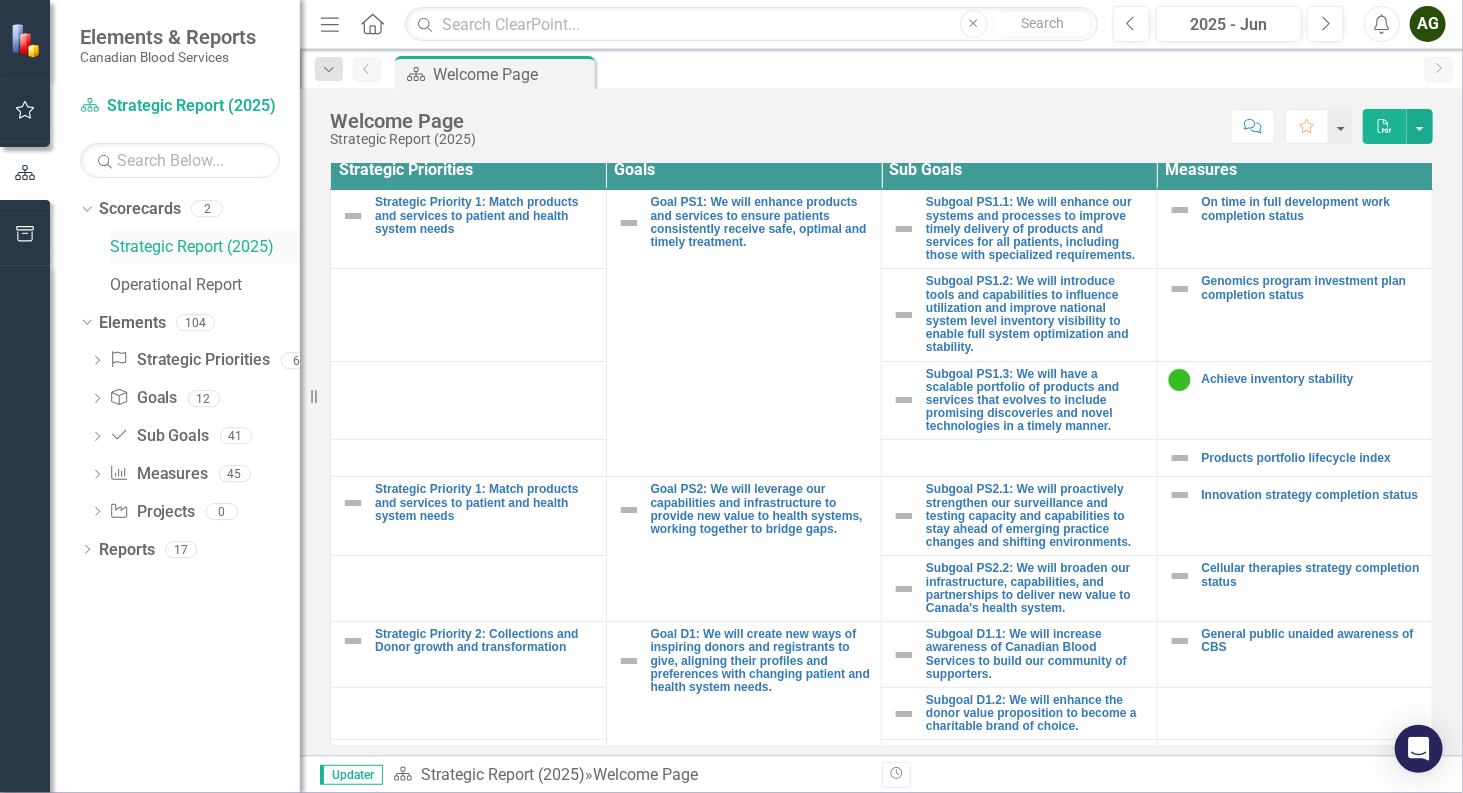 click on "Strategic Report (2025)" at bounding box center [205, 247] 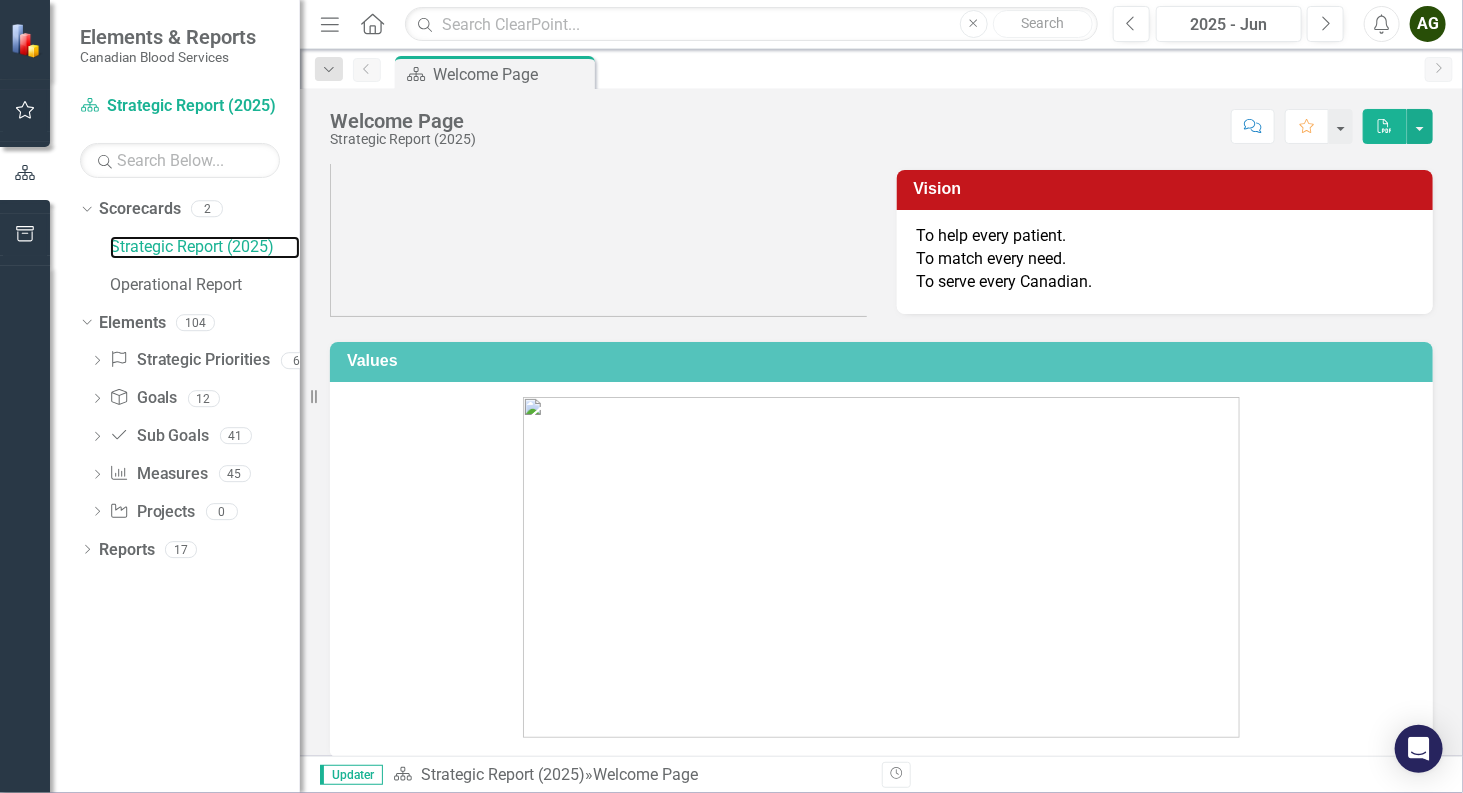 scroll, scrollTop: 0, scrollLeft: 0, axis: both 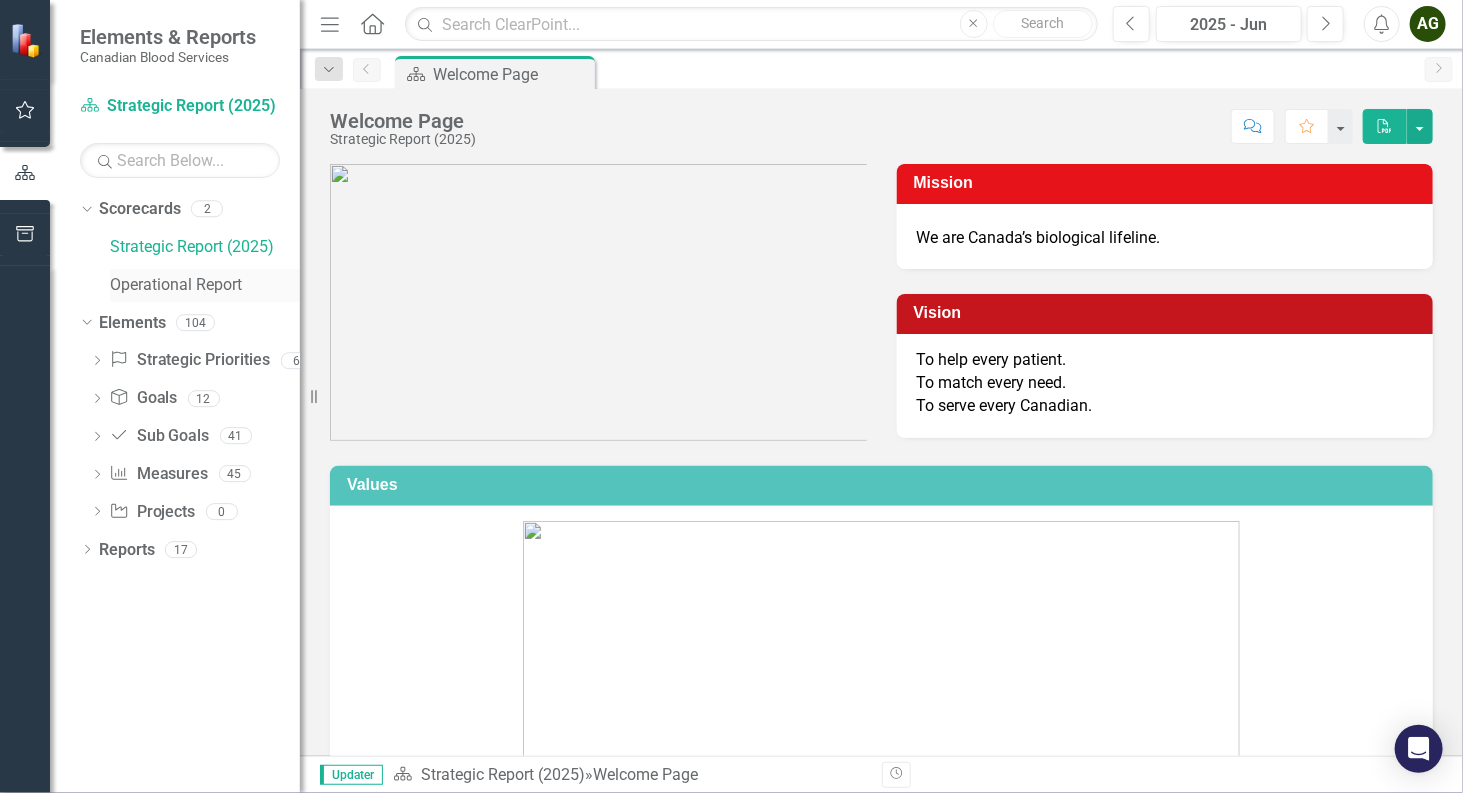 click on "Operational Report" at bounding box center (205, 285) 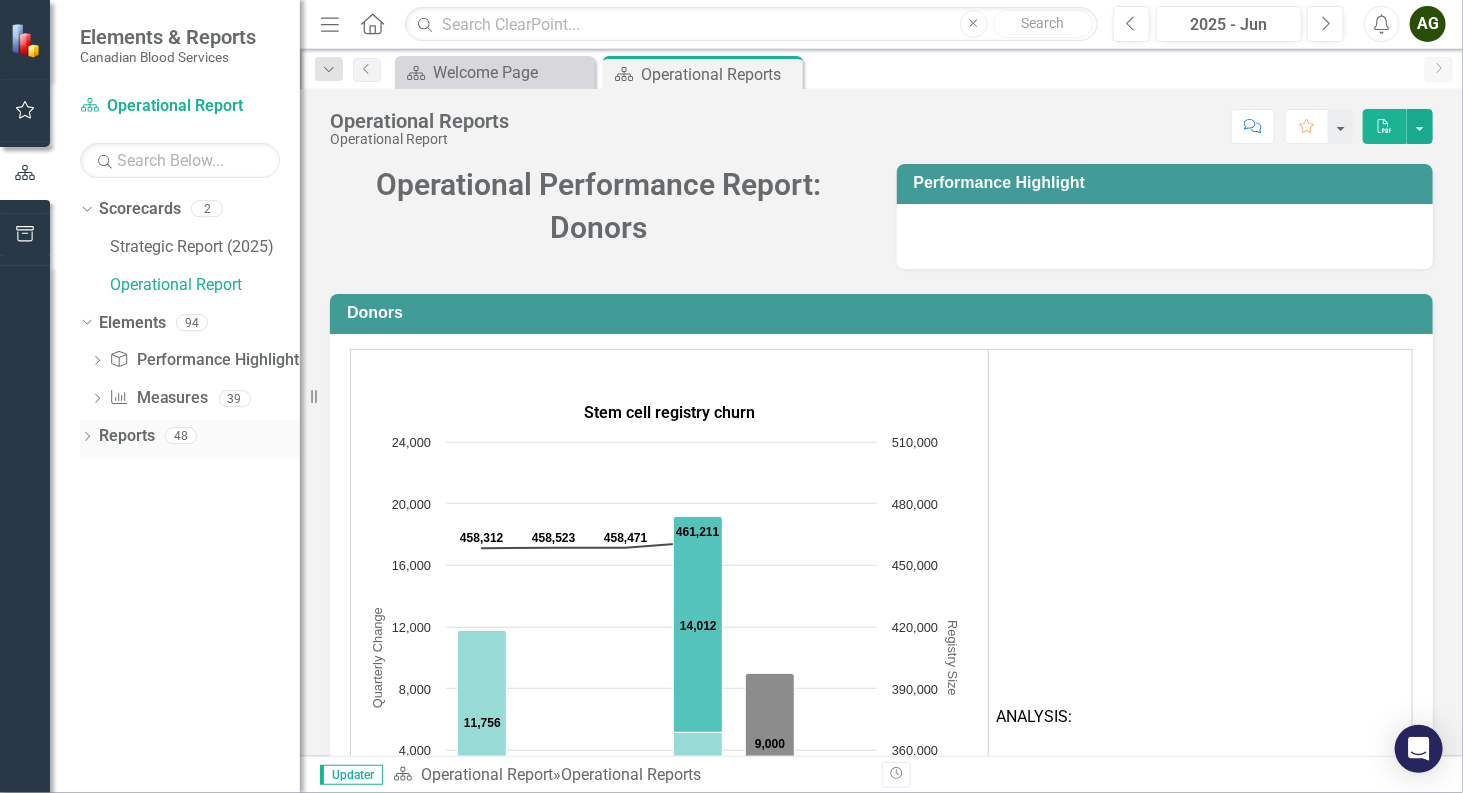 click on "Dropdown" at bounding box center [87, 438] 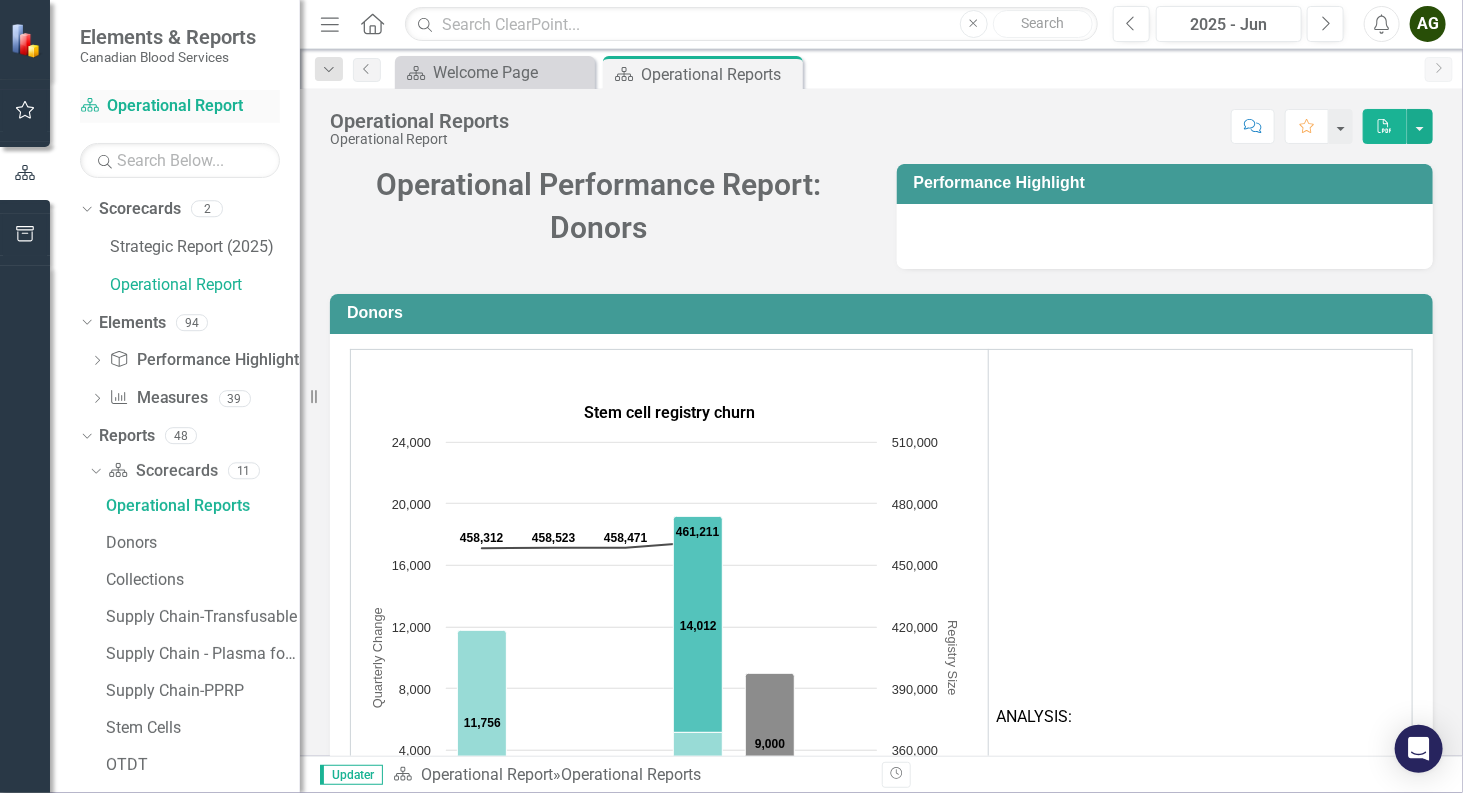 click on "Scorecard Operational Report" at bounding box center [180, 106] 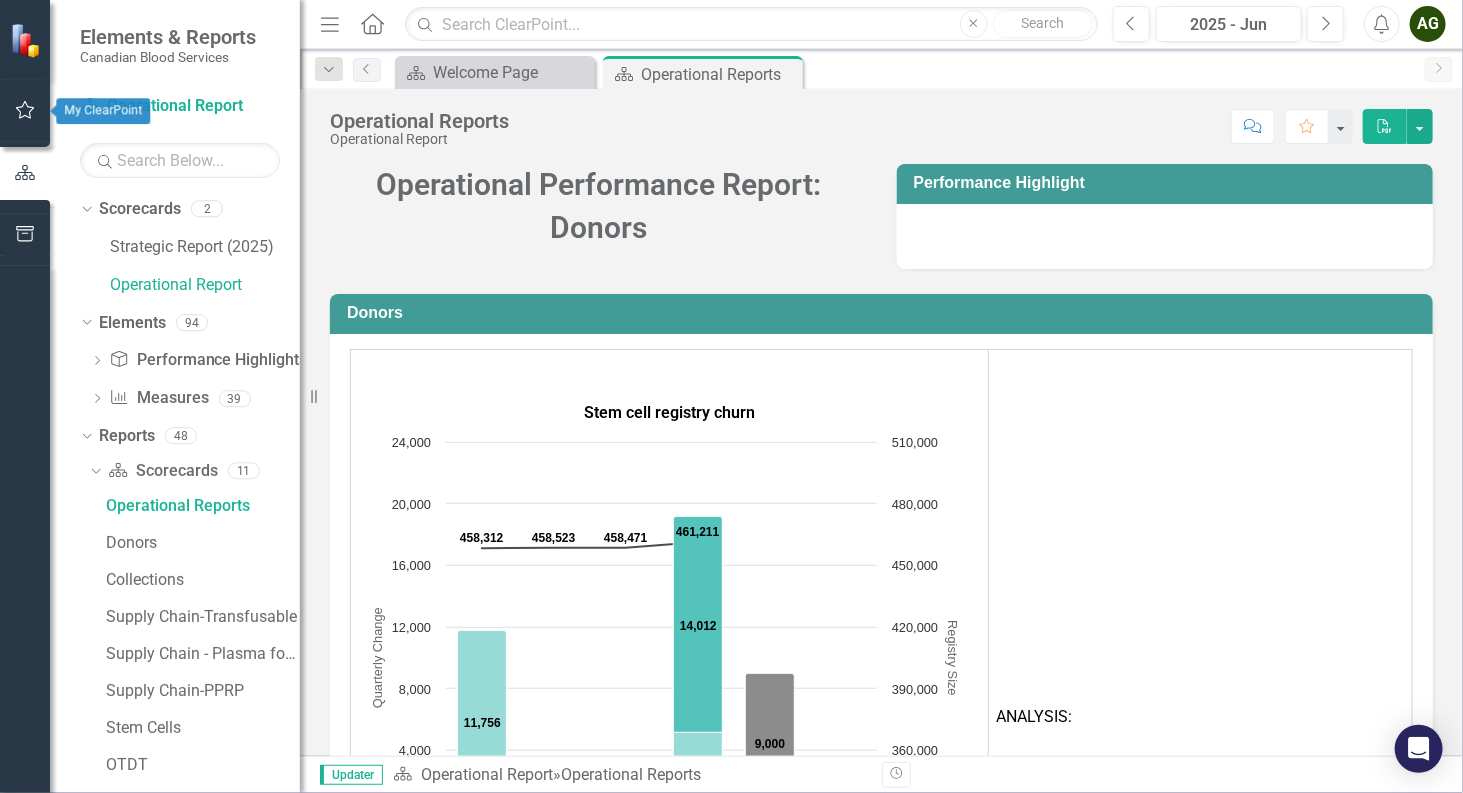 click at bounding box center [25, 110] 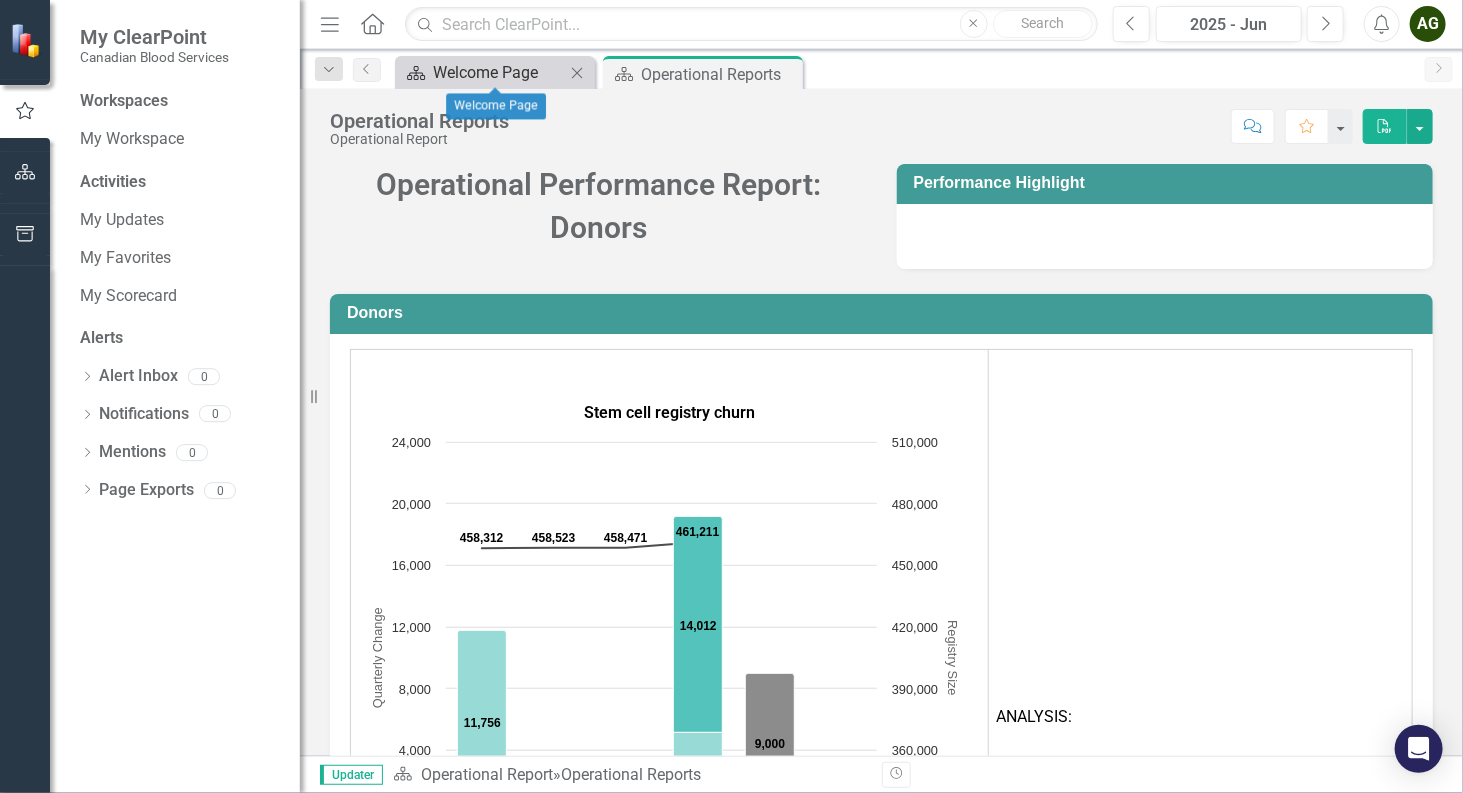 click on "Welcome Page" at bounding box center [499, 72] 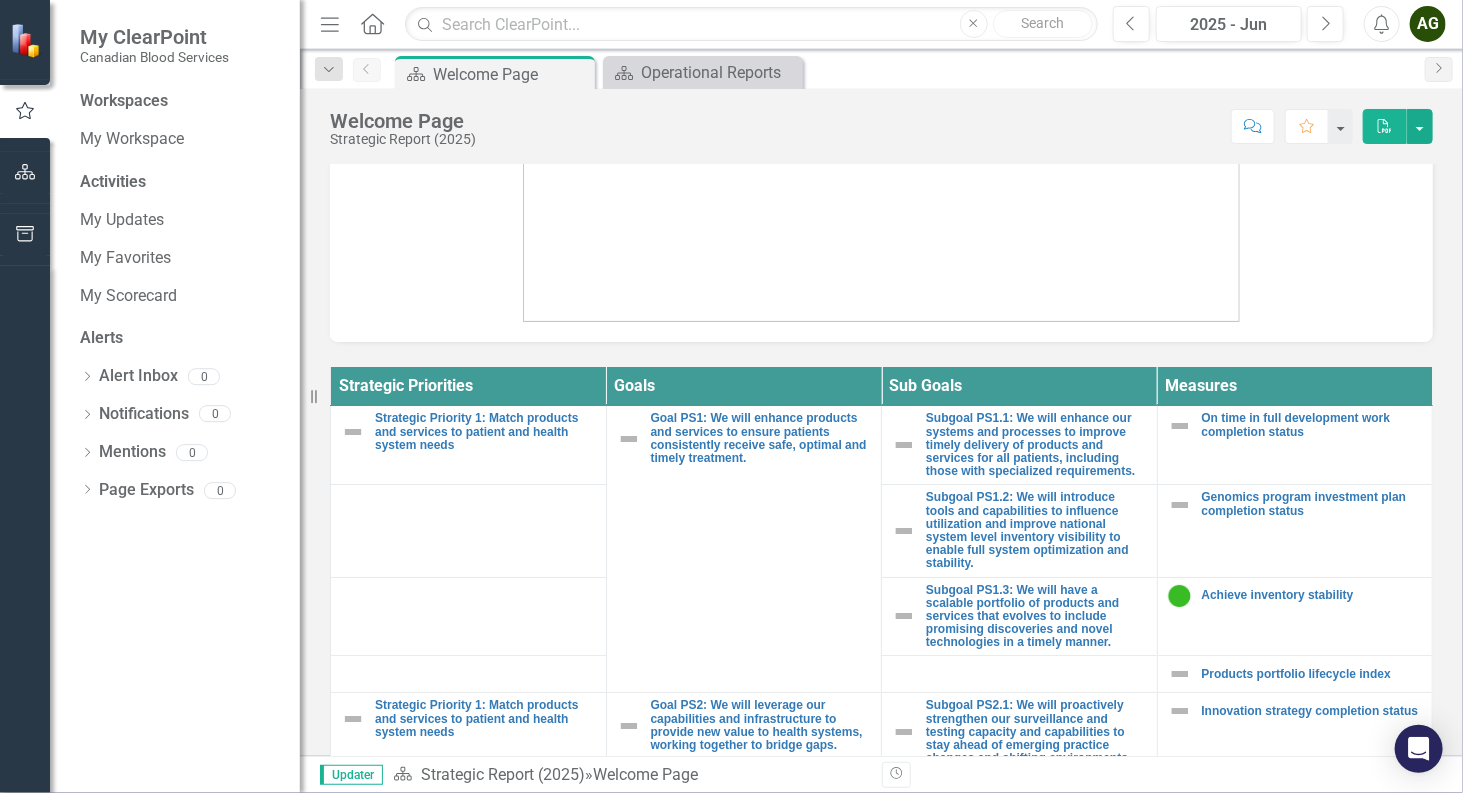 scroll, scrollTop: 546, scrollLeft: 0, axis: vertical 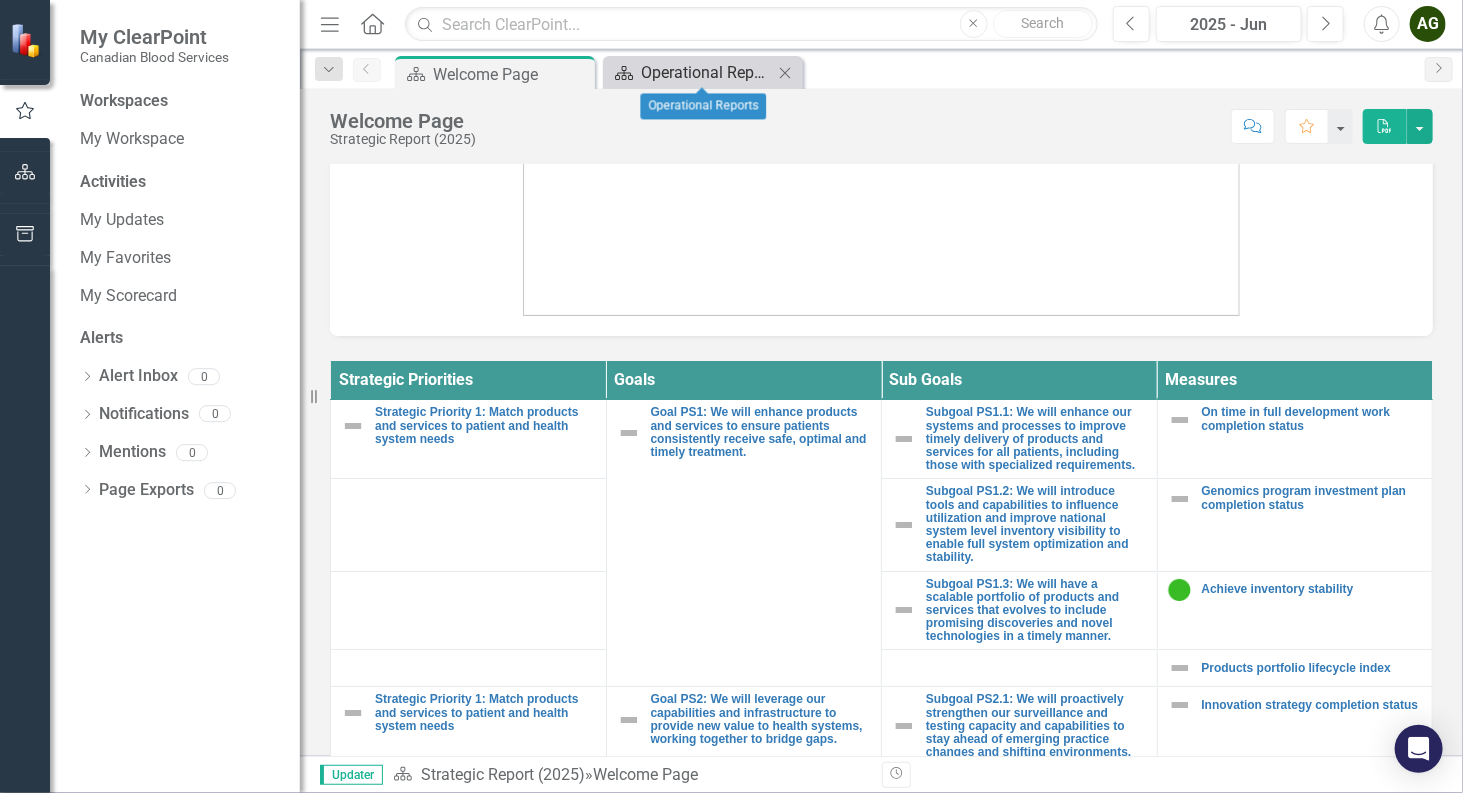 click on "Operational Reports" at bounding box center [707, 72] 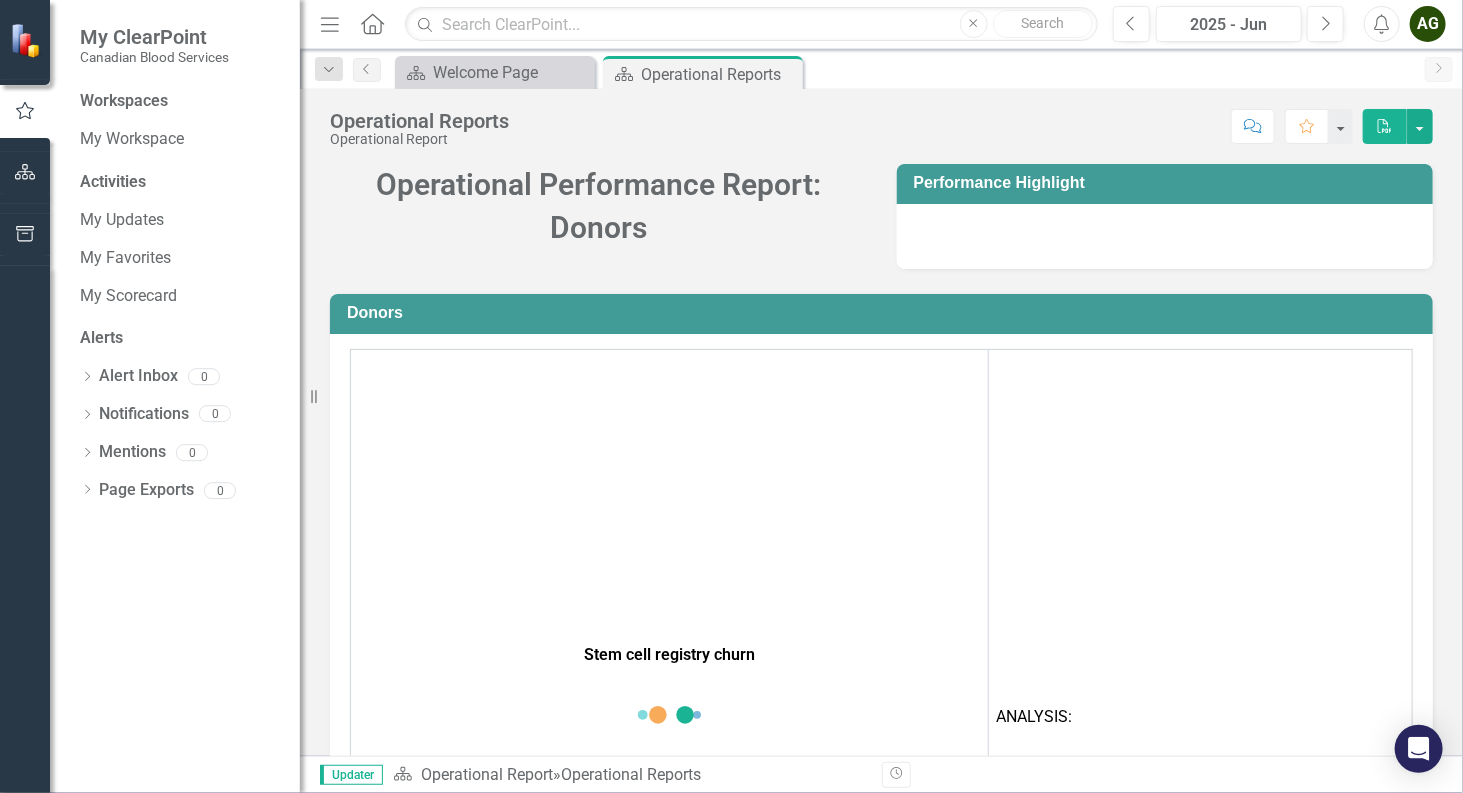 click on "Operational Reports" at bounding box center (719, 74) 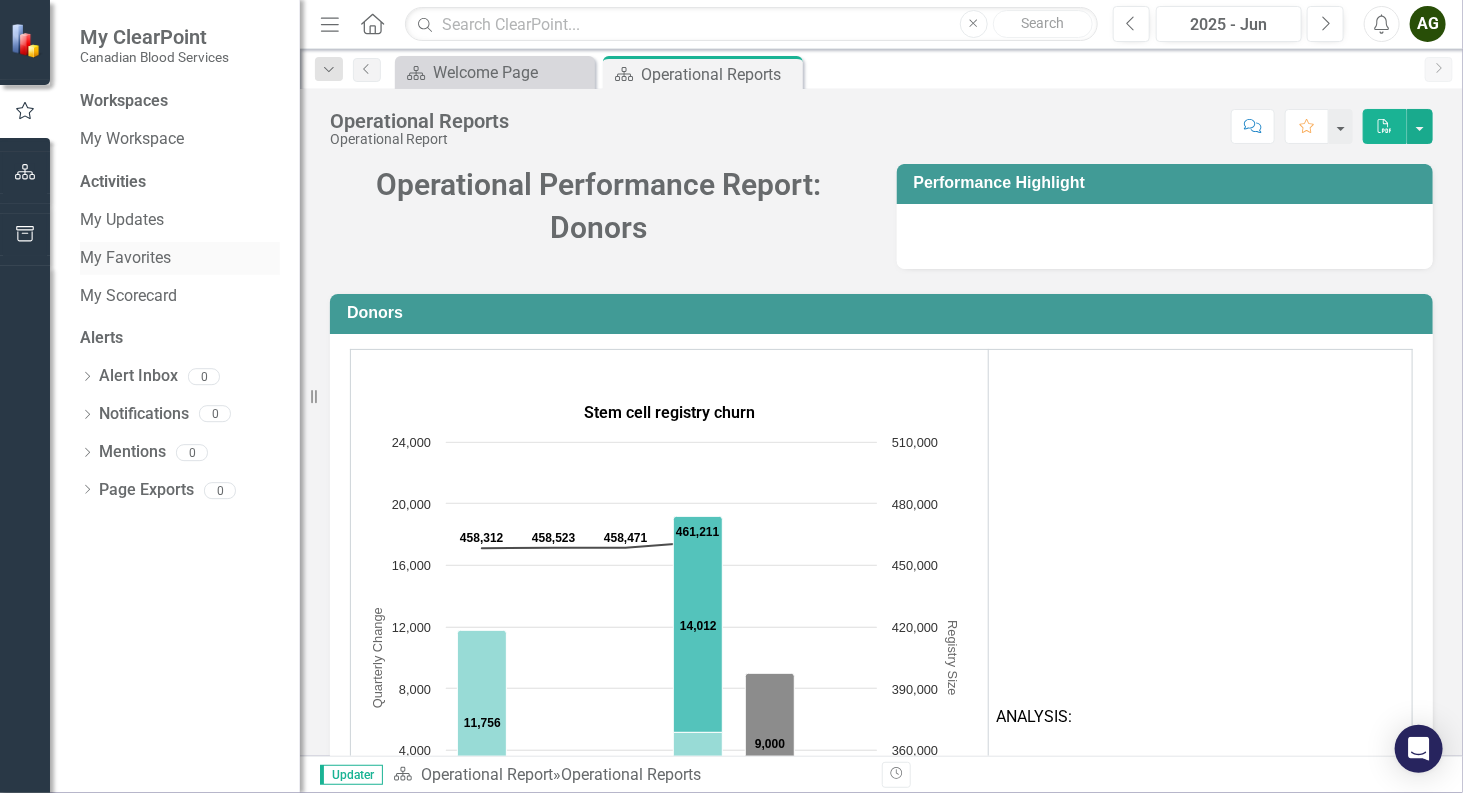click on "My Favorites" at bounding box center [180, 258] 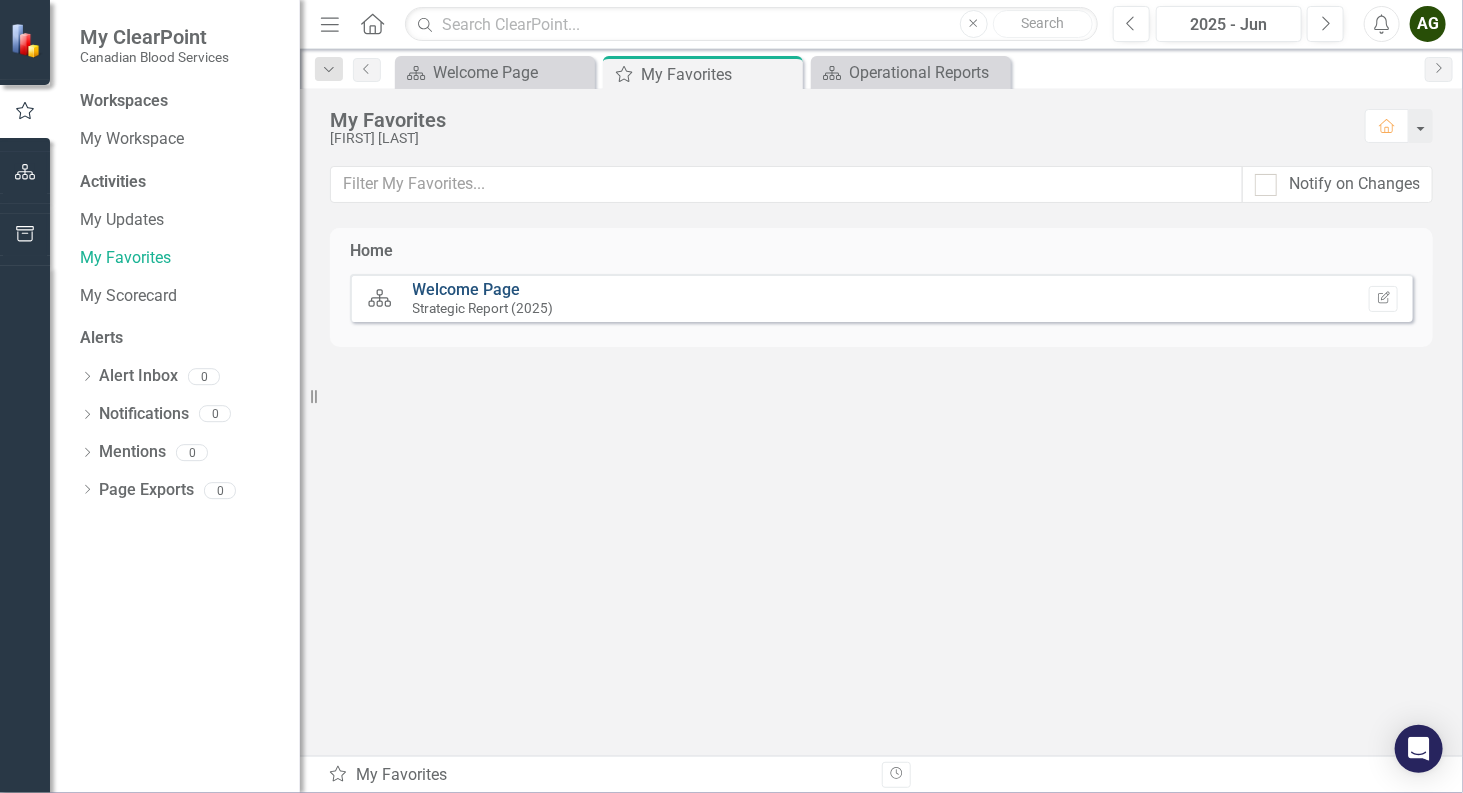 click on "Welcome Page" at bounding box center [467, 289] 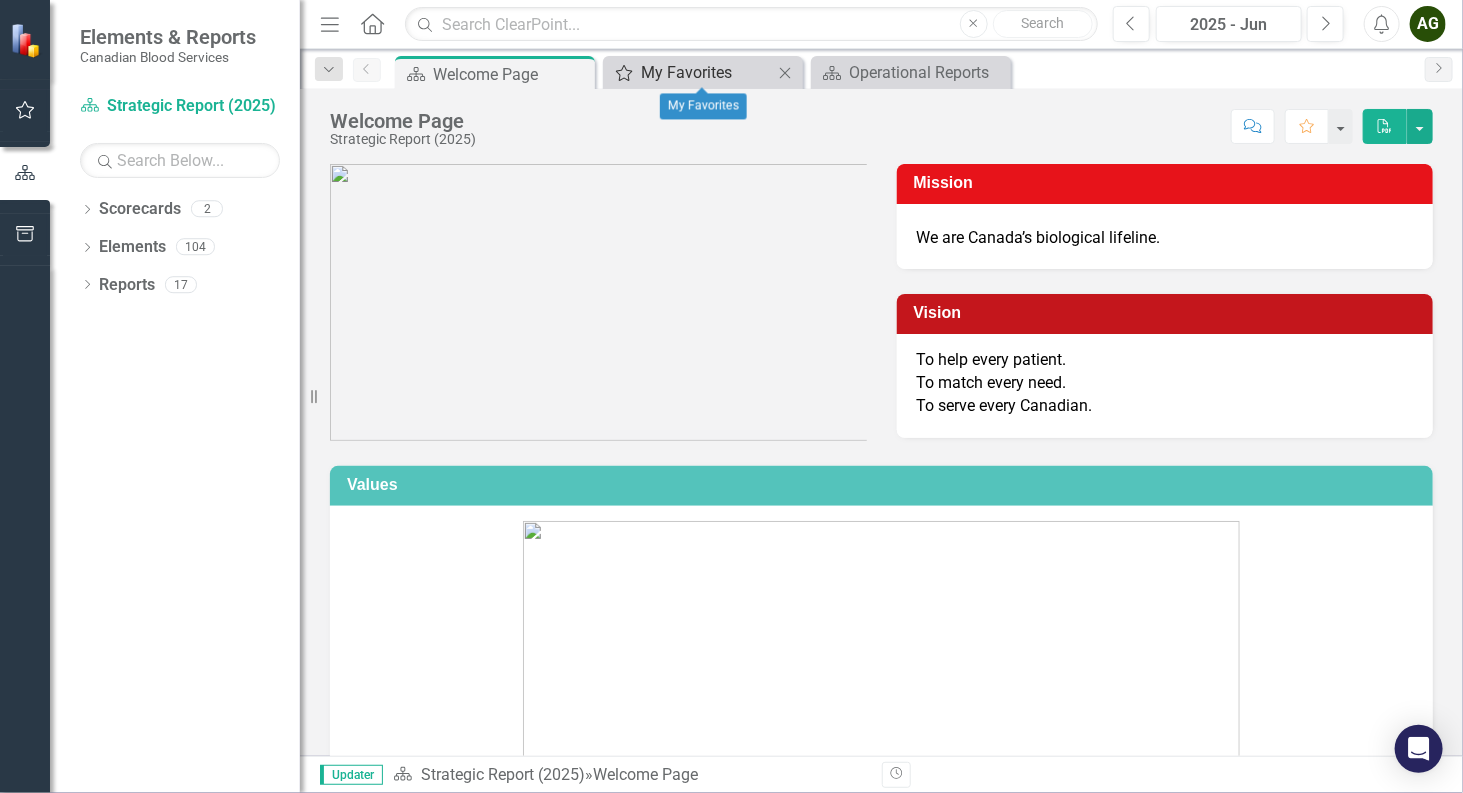 click on "My Favorites" at bounding box center [707, 72] 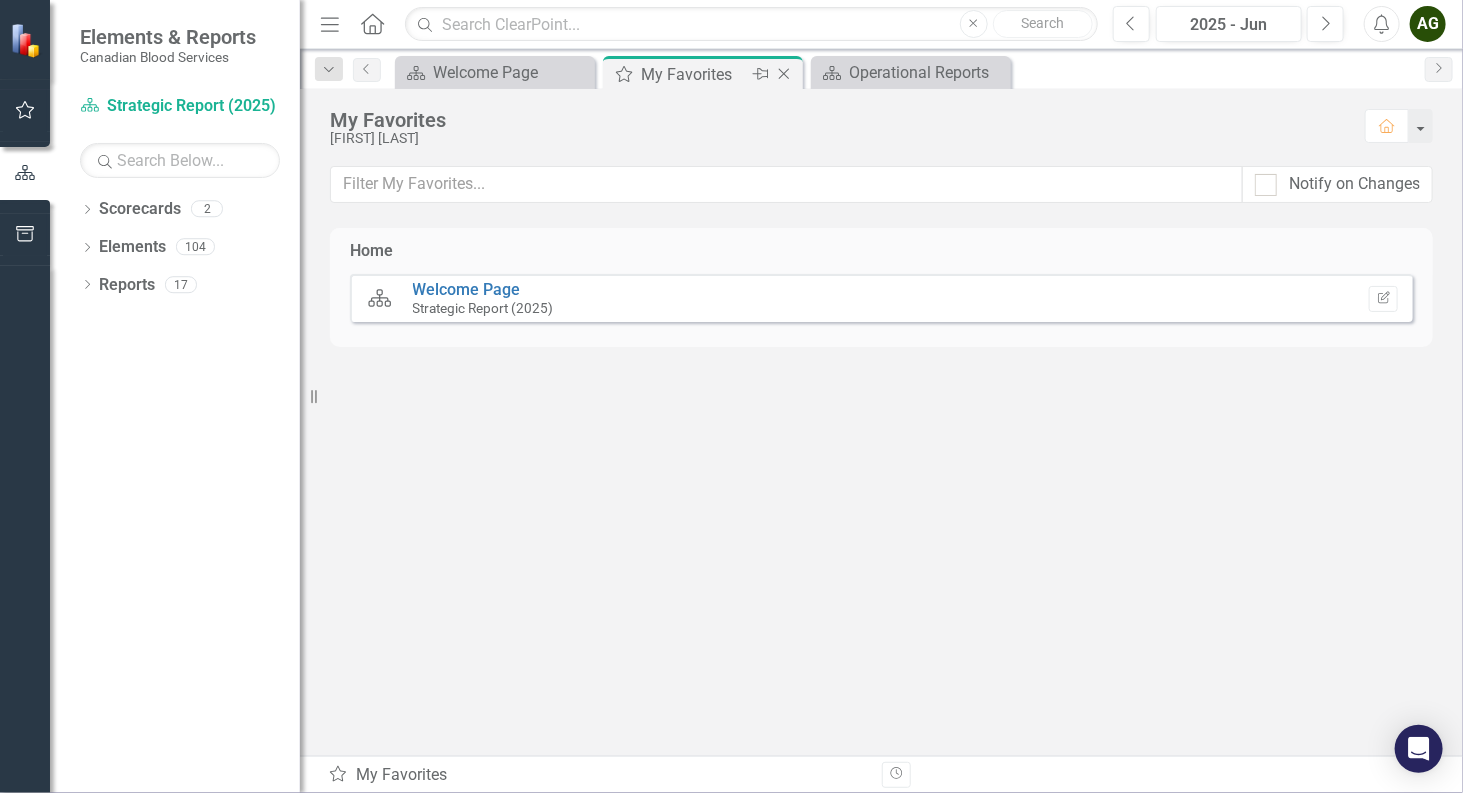 click at bounding box center (784, 74) 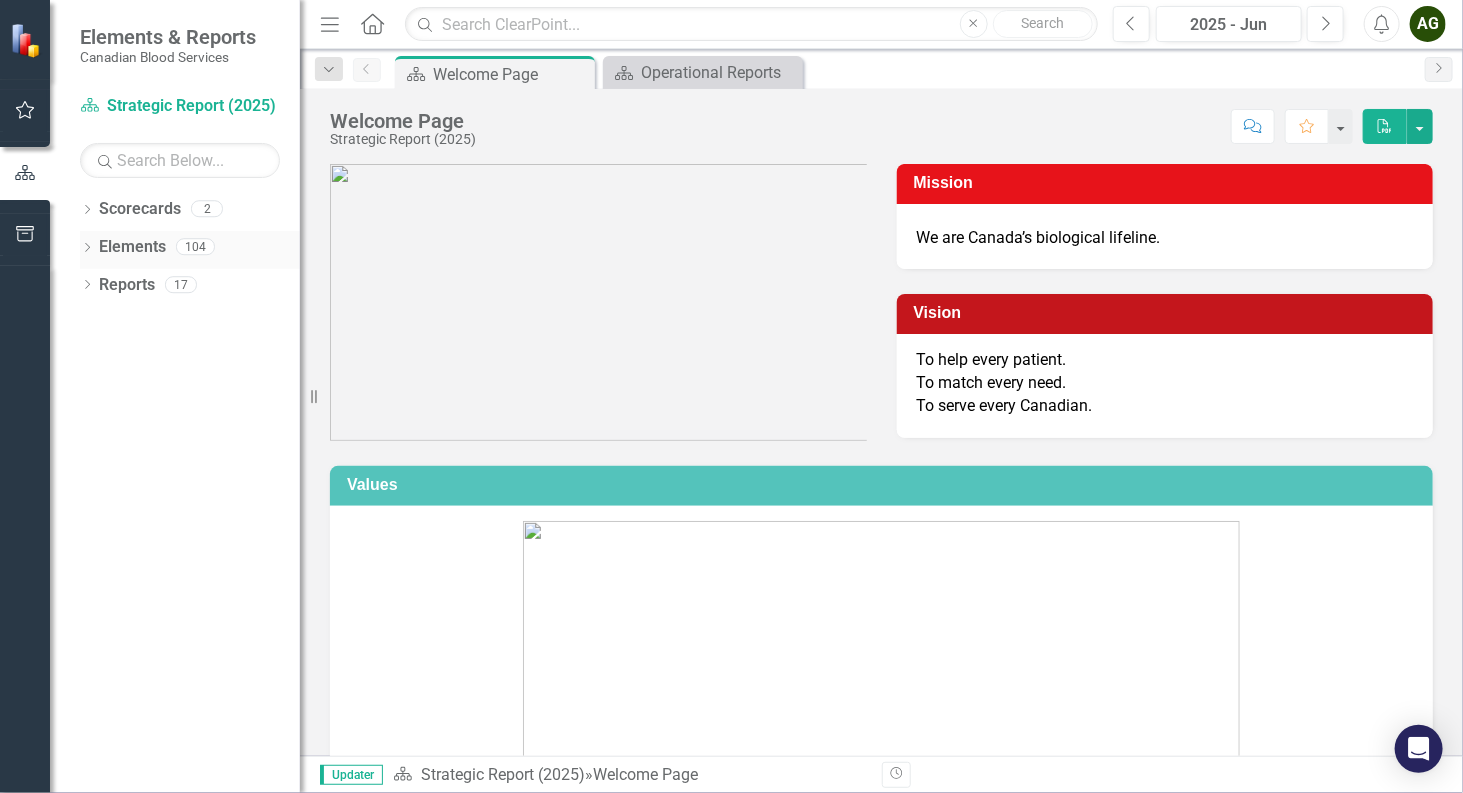 click on "Dropdown" at bounding box center (87, 249) 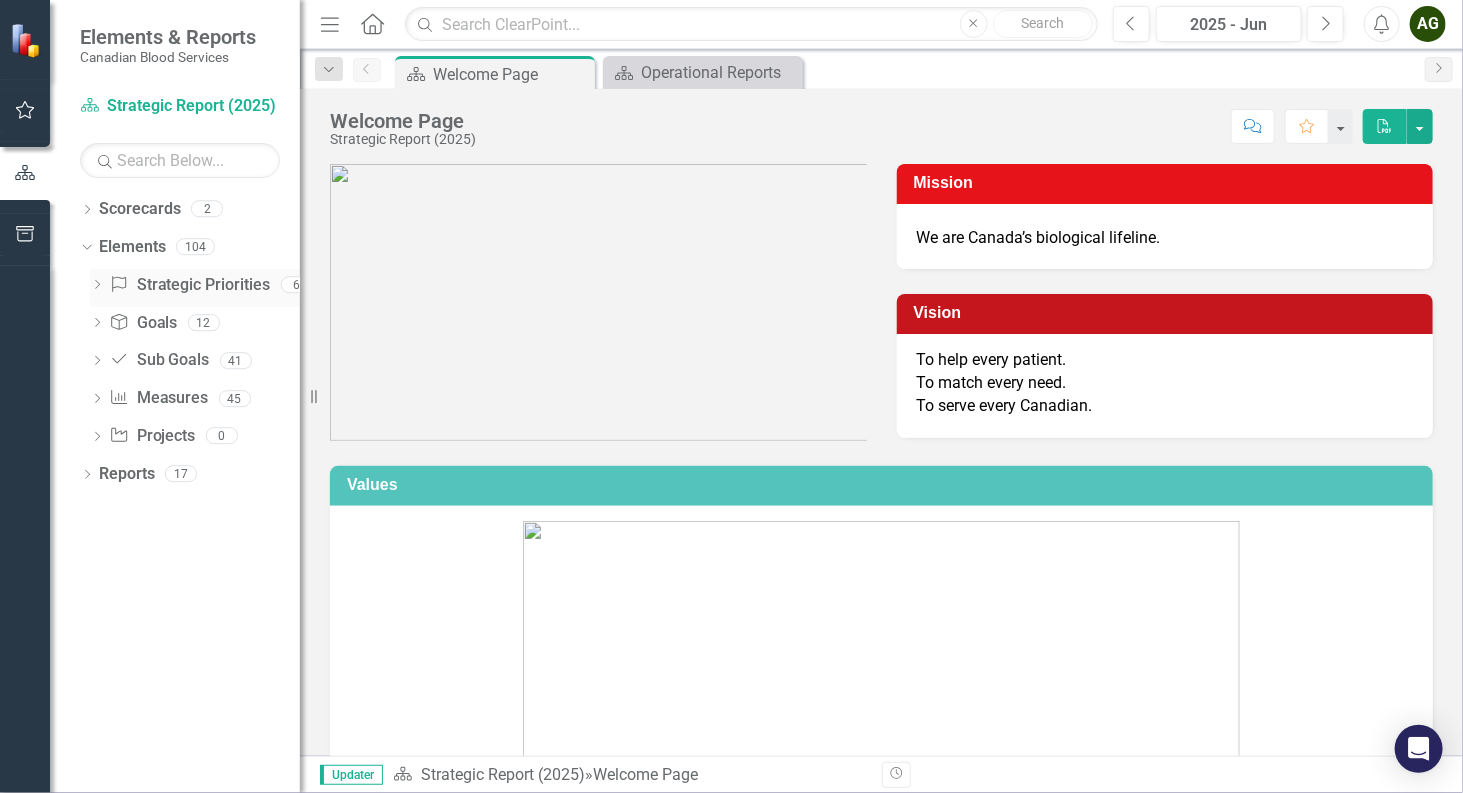 click on "Strategic Priorities Strategic Priorities" at bounding box center (189, 285) 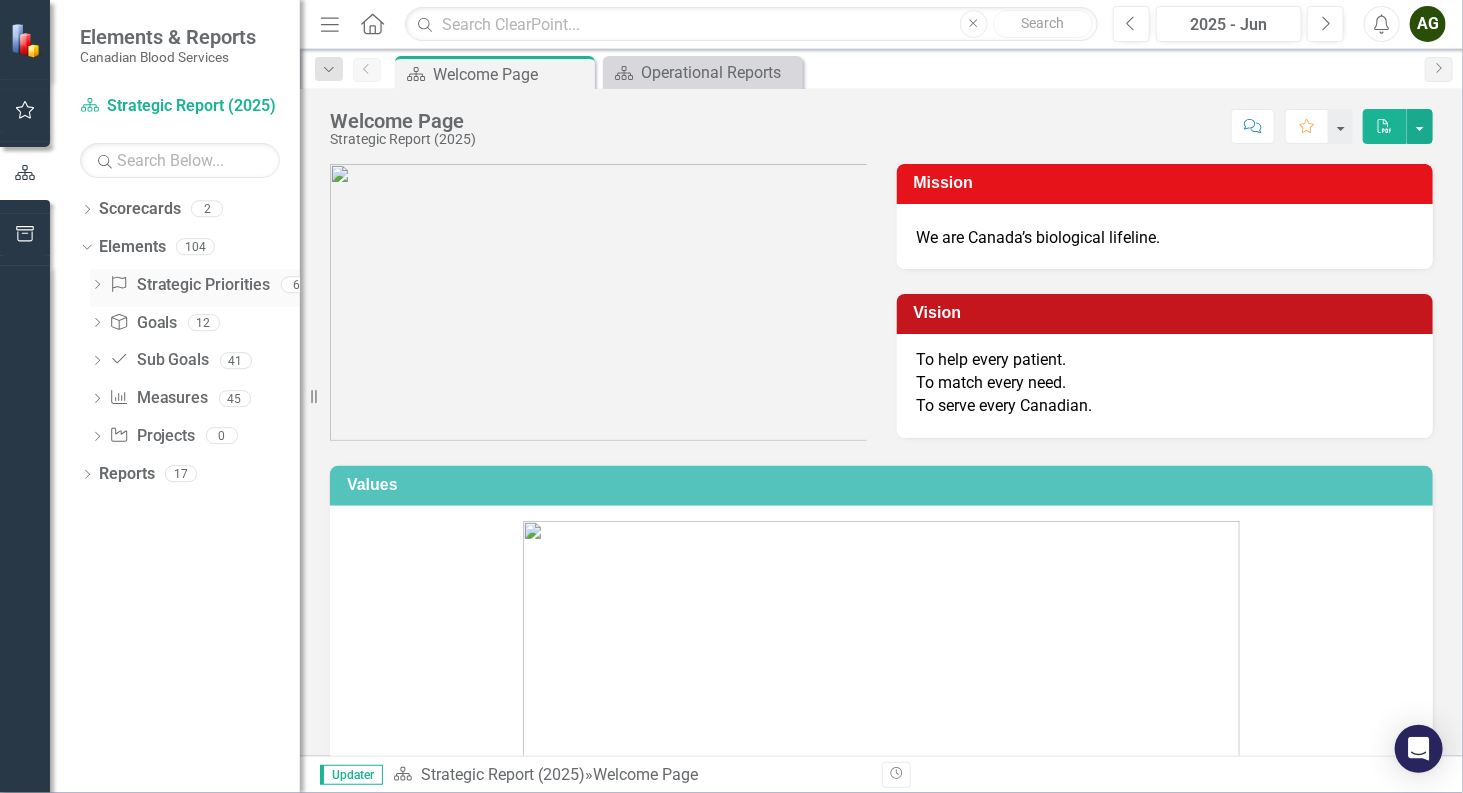 click on "Strategic Priorities Strategic Priorities" at bounding box center [189, 285] 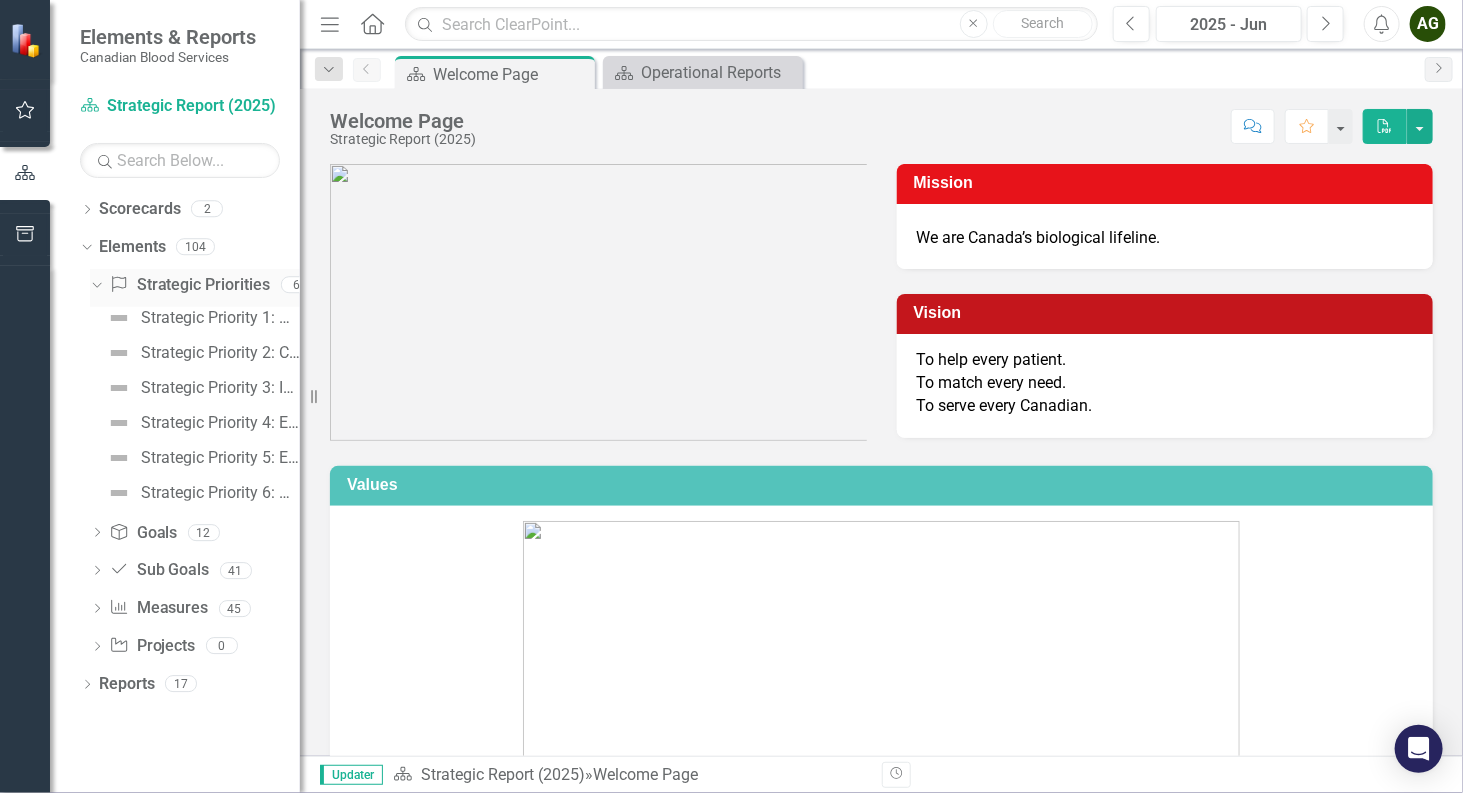 click on "Strategic Priorities Strategic Priorities" at bounding box center (189, 285) 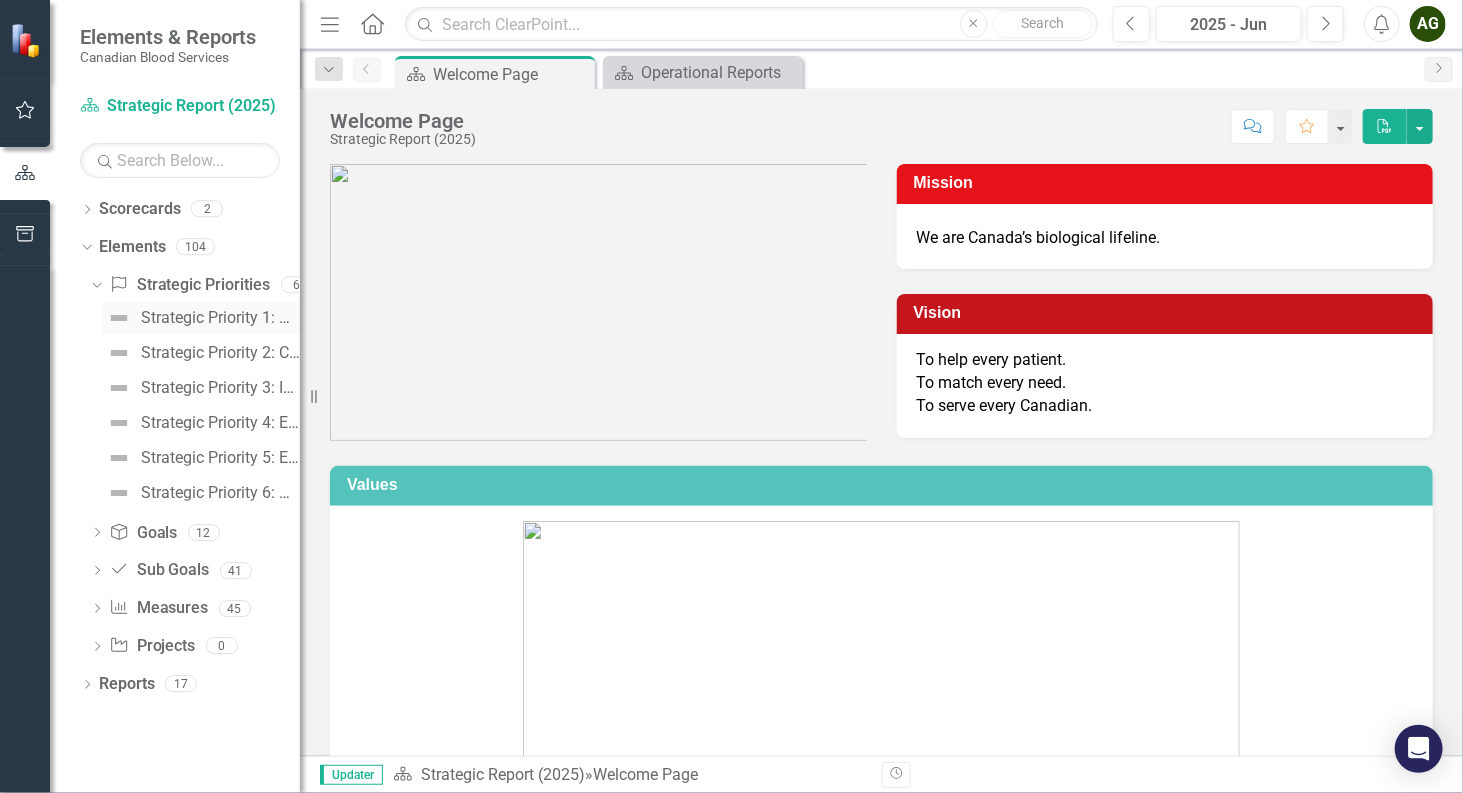 click on "Strategic Priority 1: Match products and services to patient and health system needs" at bounding box center (220, 318) 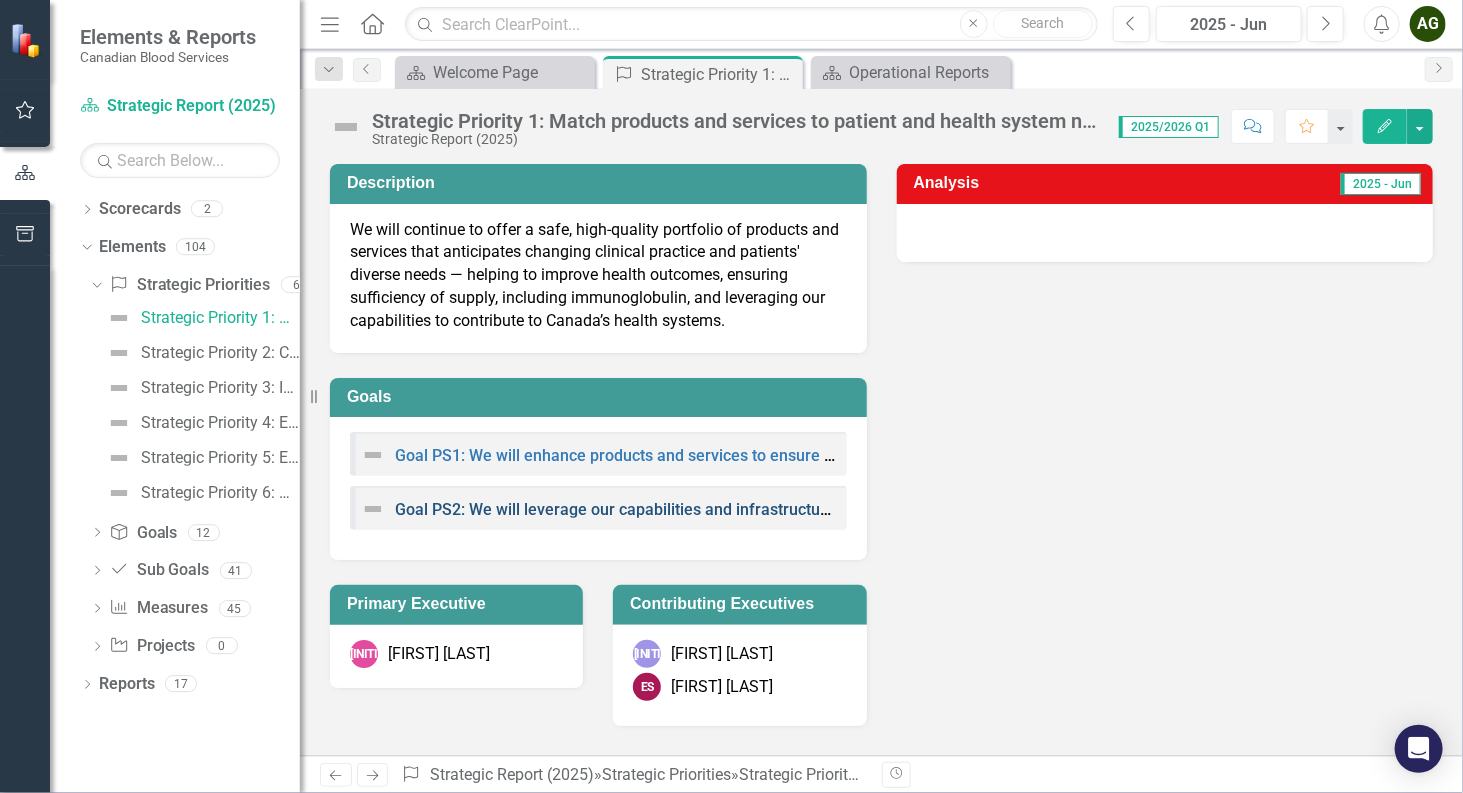 click on "Goal PS2: We will leverage our capabilities and infrastructure to provide new value to health systems, working together to bridge gaps." at bounding box center [877, 509] 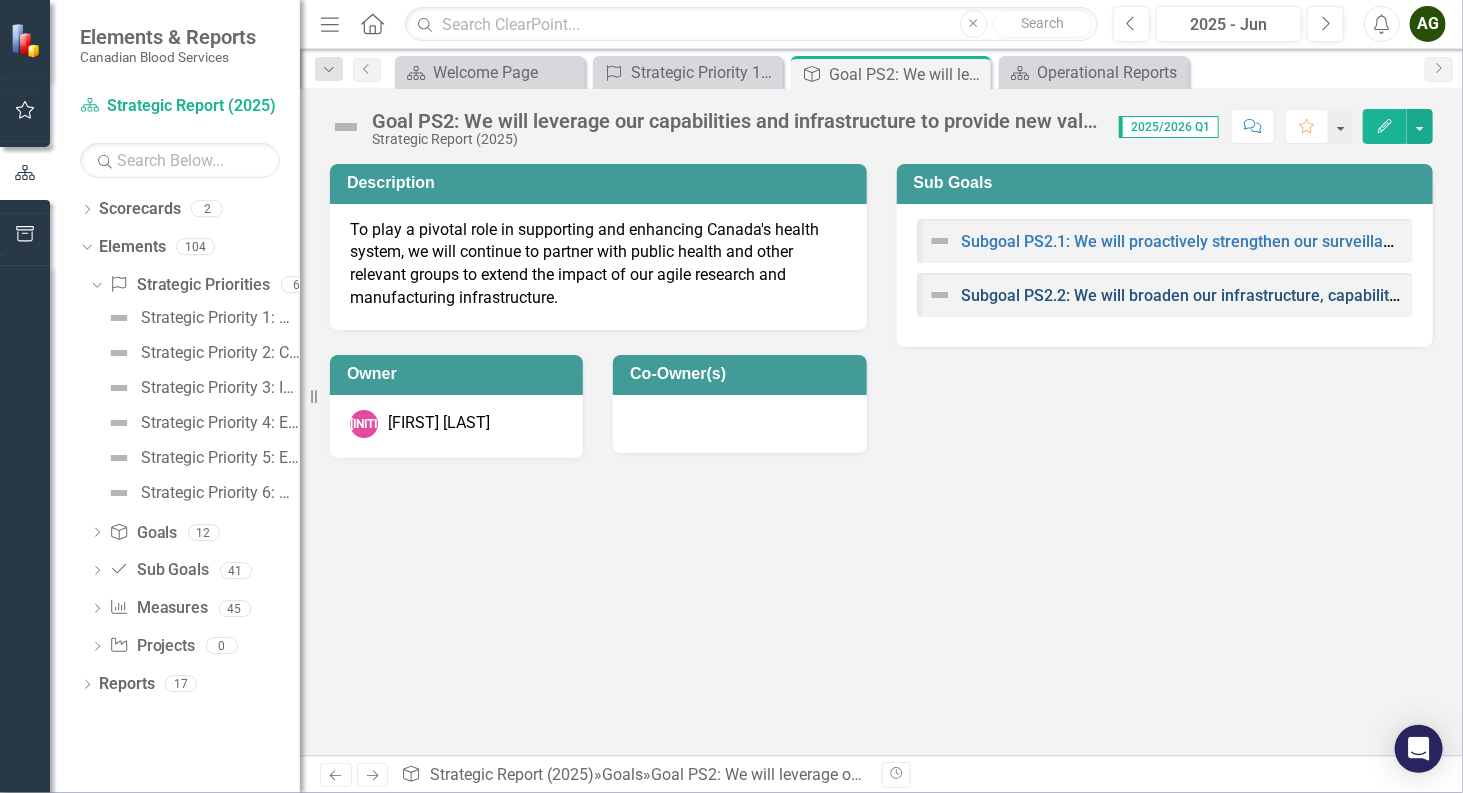click on "Subgoal PS2.2: We will broaden our infrastructure, capabilities, and partnerships to deliver  new value to Canada's health system." at bounding box center [1423, 295] 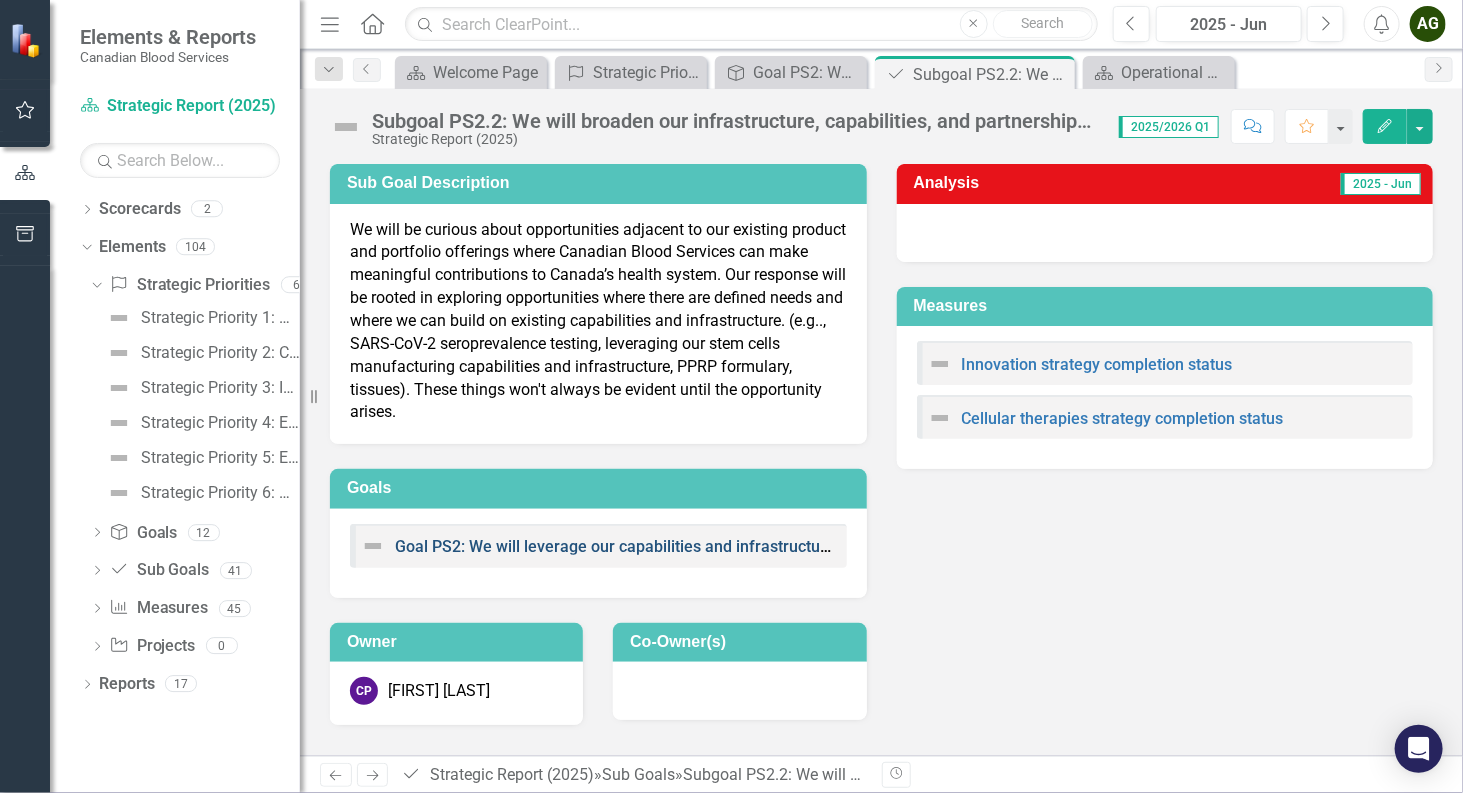 click on "Goal PS2: We will leverage our capabilities and infrastructure to provide new value to health systems, working together to bridge gaps." at bounding box center (877, 546) 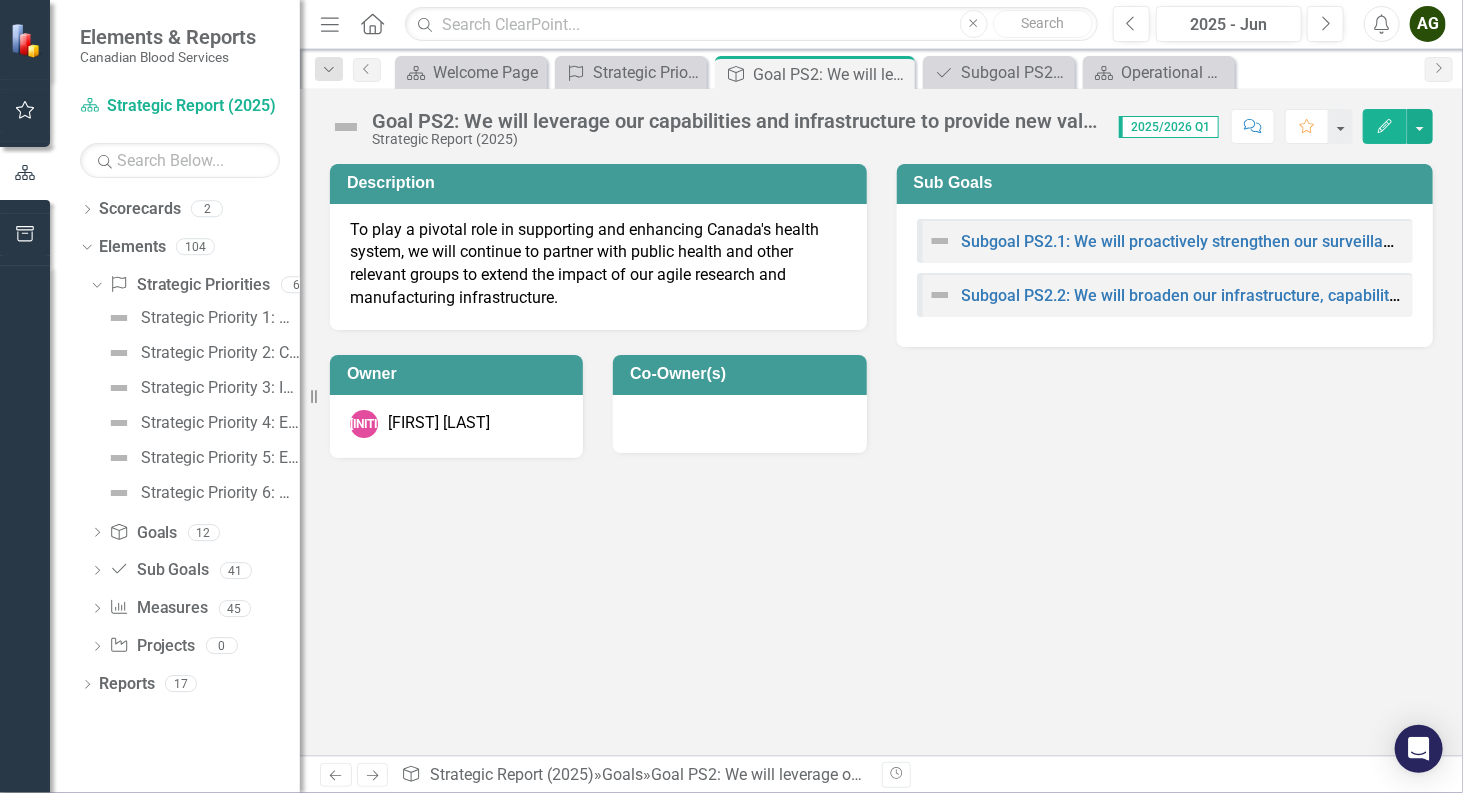 click on "Owner IL [INITIALS] [LAST_NAME] Co-Owner(s) Sub Goals Subgoal PS2.1: We will proactively strengthen our surveillance and testing capacity and capabilities to stay ahead of emerging practice changes and shifting environments. Subgoal PS2.2: We will broaden our infrastructure, capabilities, and partnerships to deliver  new value to Canada's health system." at bounding box center (881, 460) 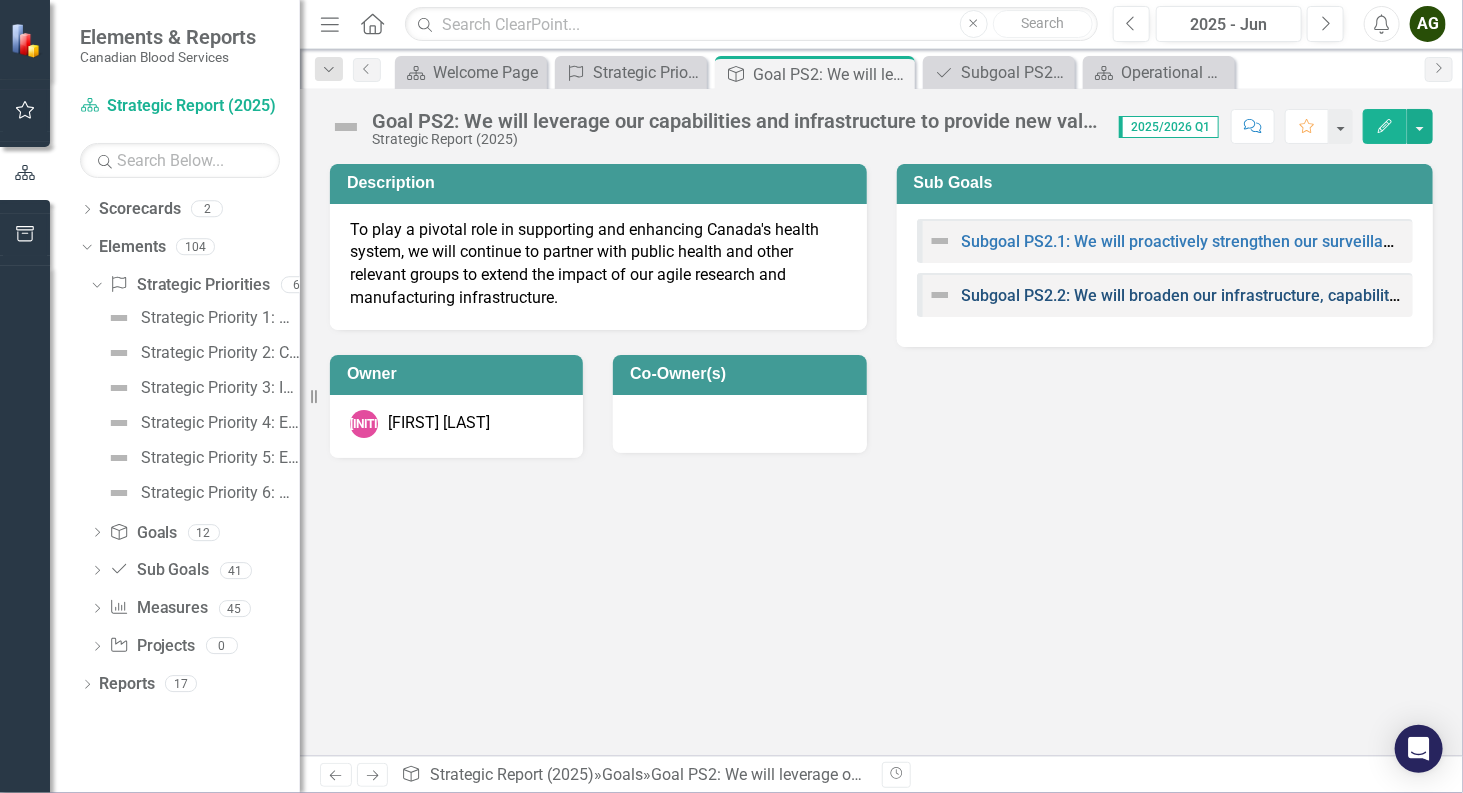 click on "Subgoal PS2.2: We will broaden our infrastructure, capabilities, and partnerships to deliver  new value to Canada's health system." at bounding box center [1423, 295] 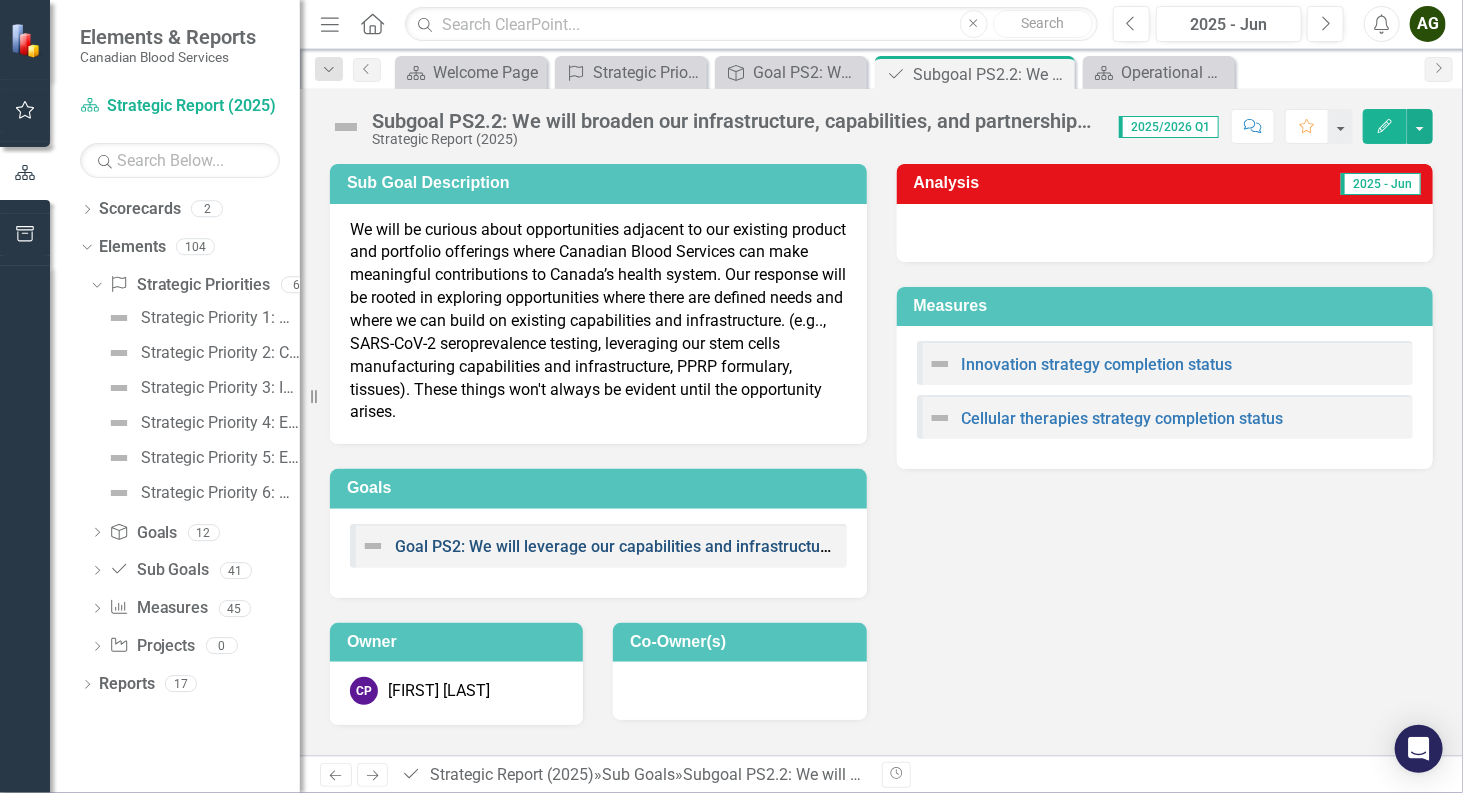 click on "Goal PS2: We will leverage our capabilities and infrastructure to provide new value to health systems, working together to bridge gaps." at bounding box center [877, 546] 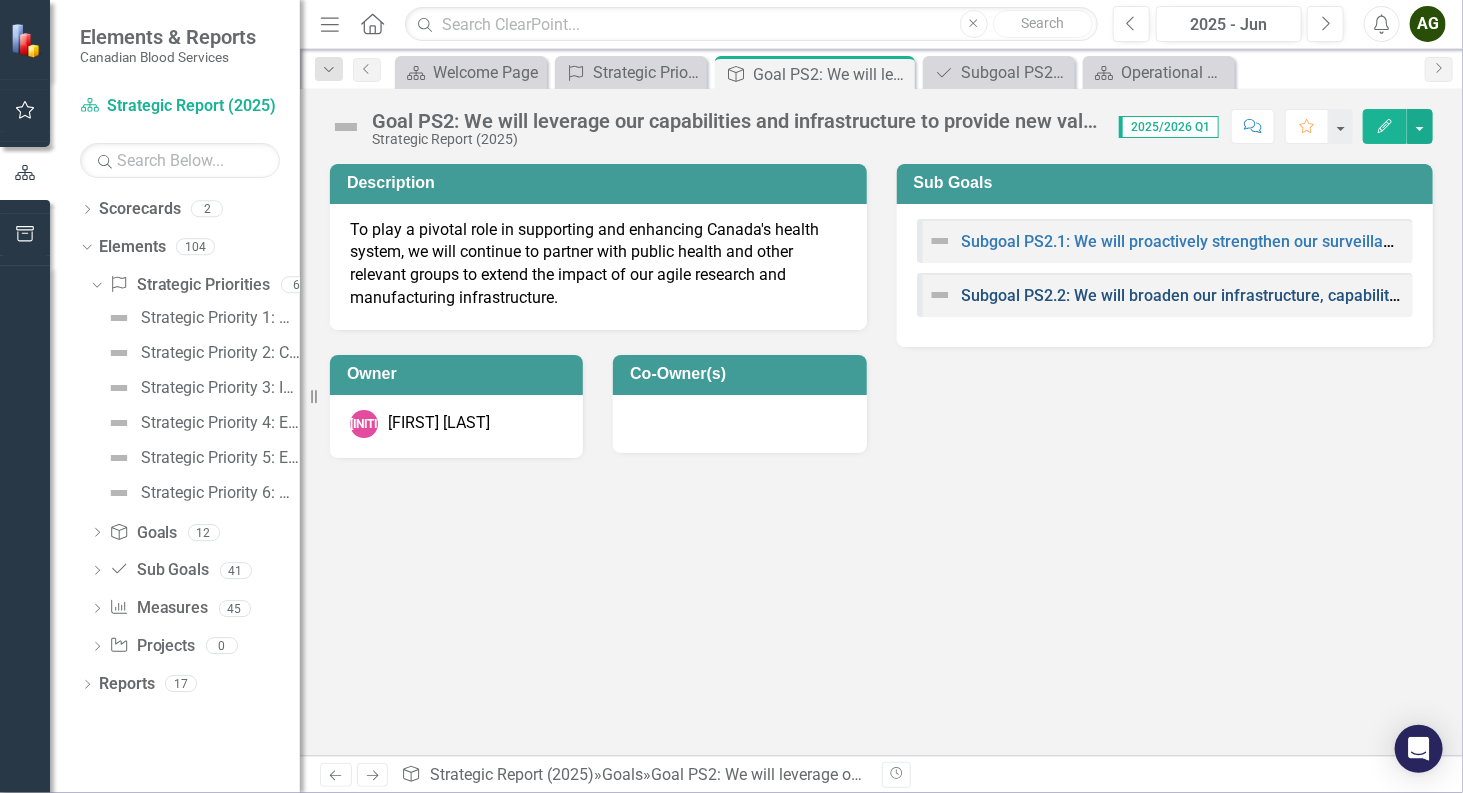 click on "Subgoal PS2.2: We will broaden our infrastructure, capabilities, and partnerships to deliver  new value to Canada's health system." at bounding box center (1423, 295) 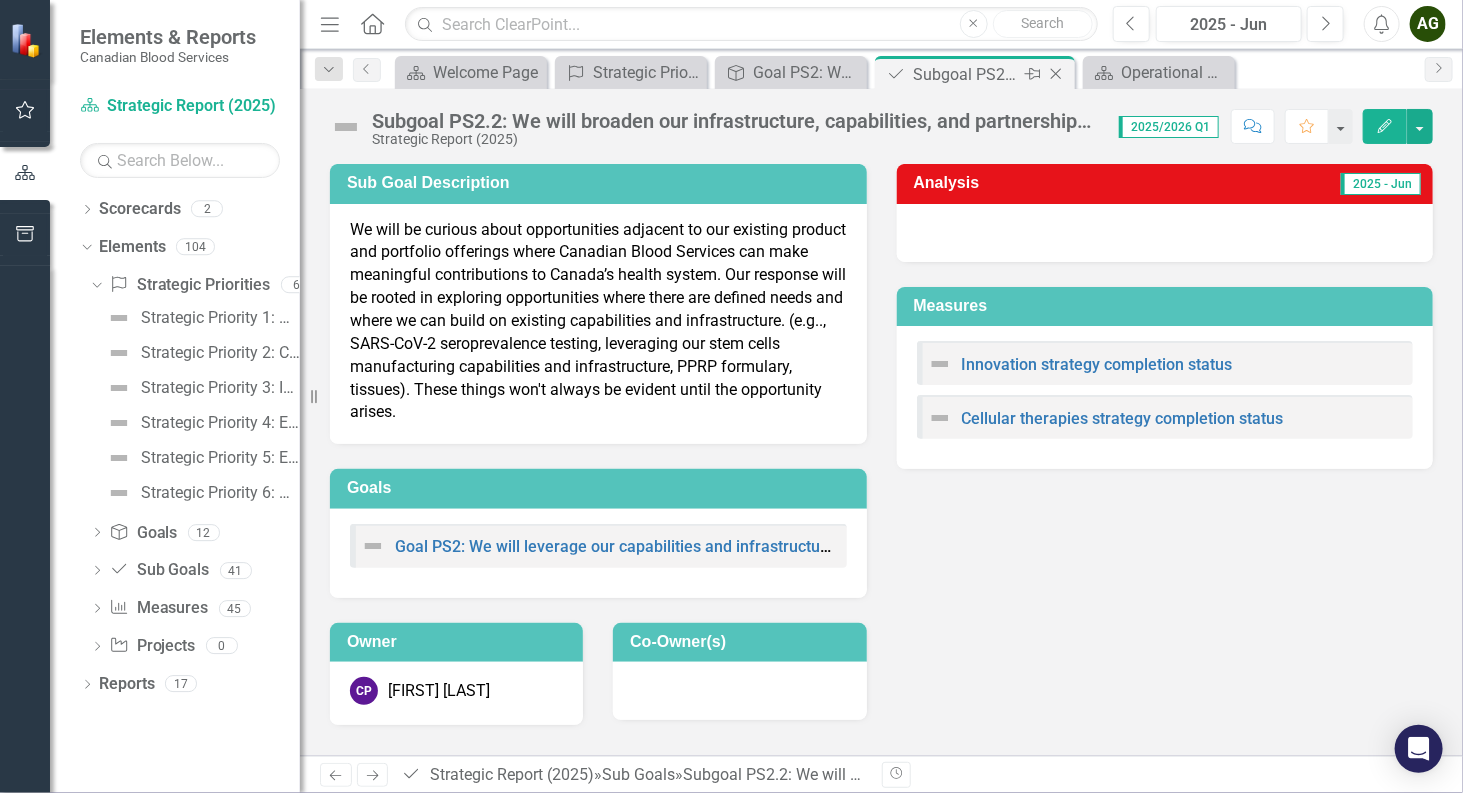 click on "Close" at bounding box center (1056, 74) 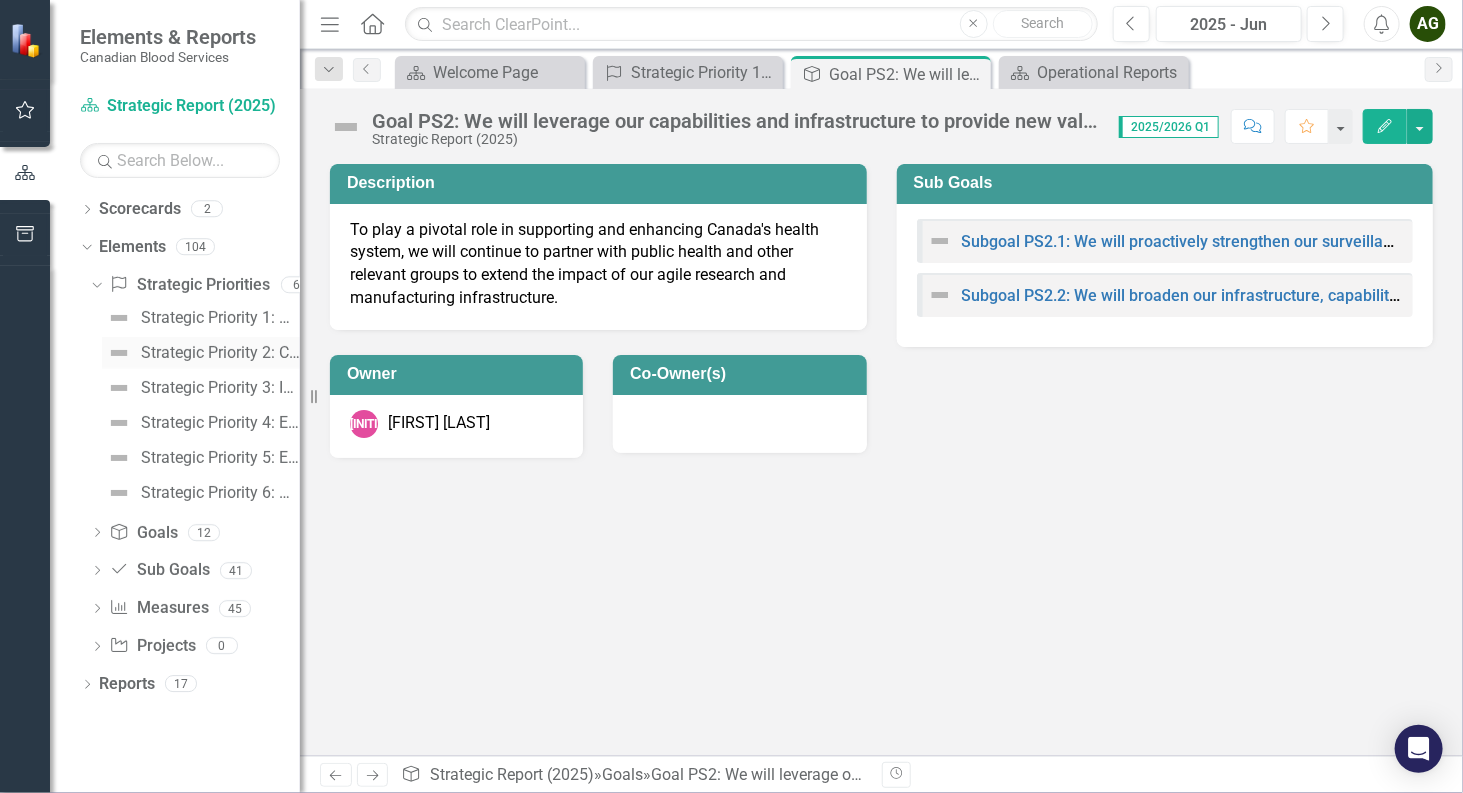 click on "Strategic Priority 2: Collections and Donor growth and transformation" at bounding box center [220, 353] 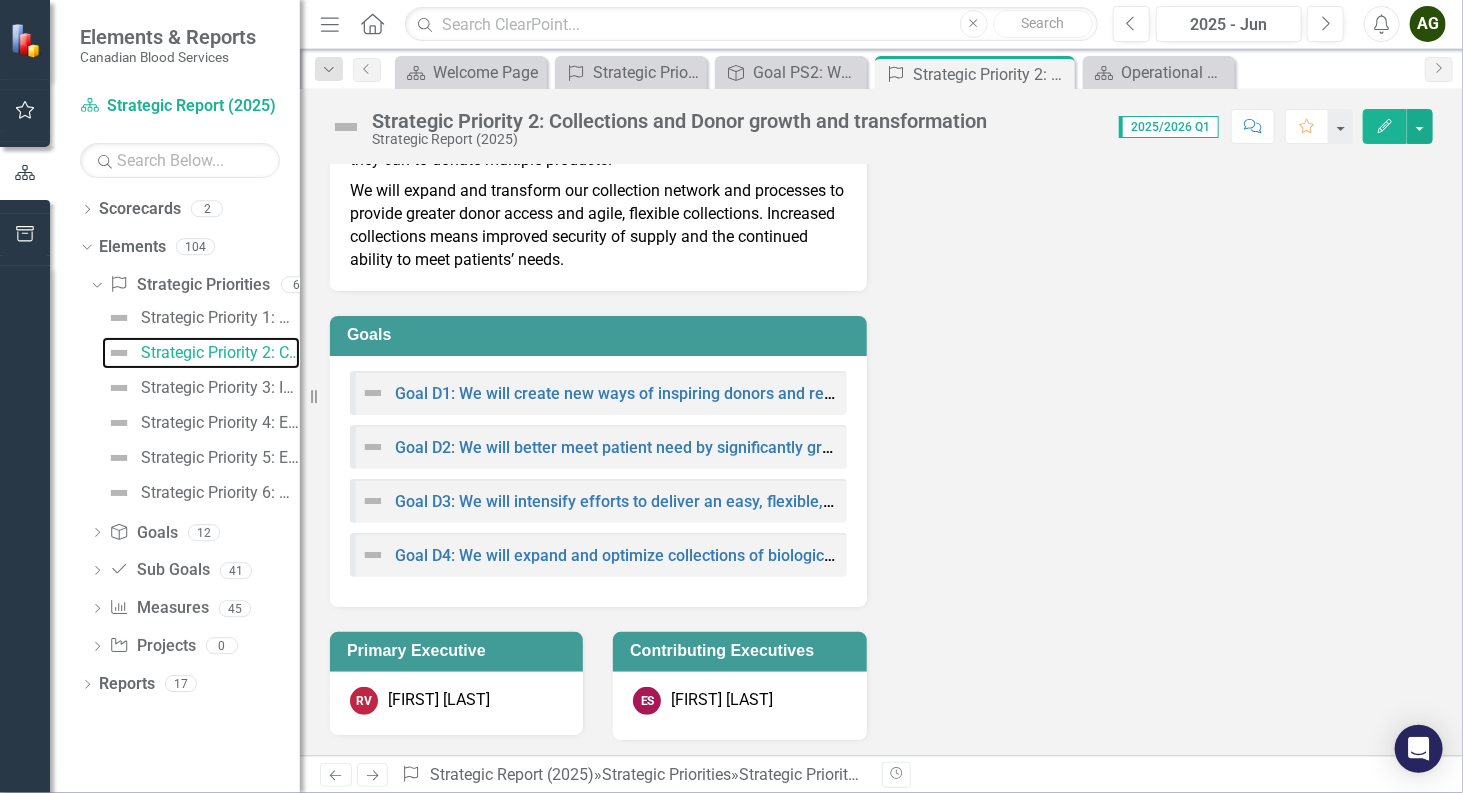 scroll, scrollTop: 138, scrollLeft: 0, axis: vertical 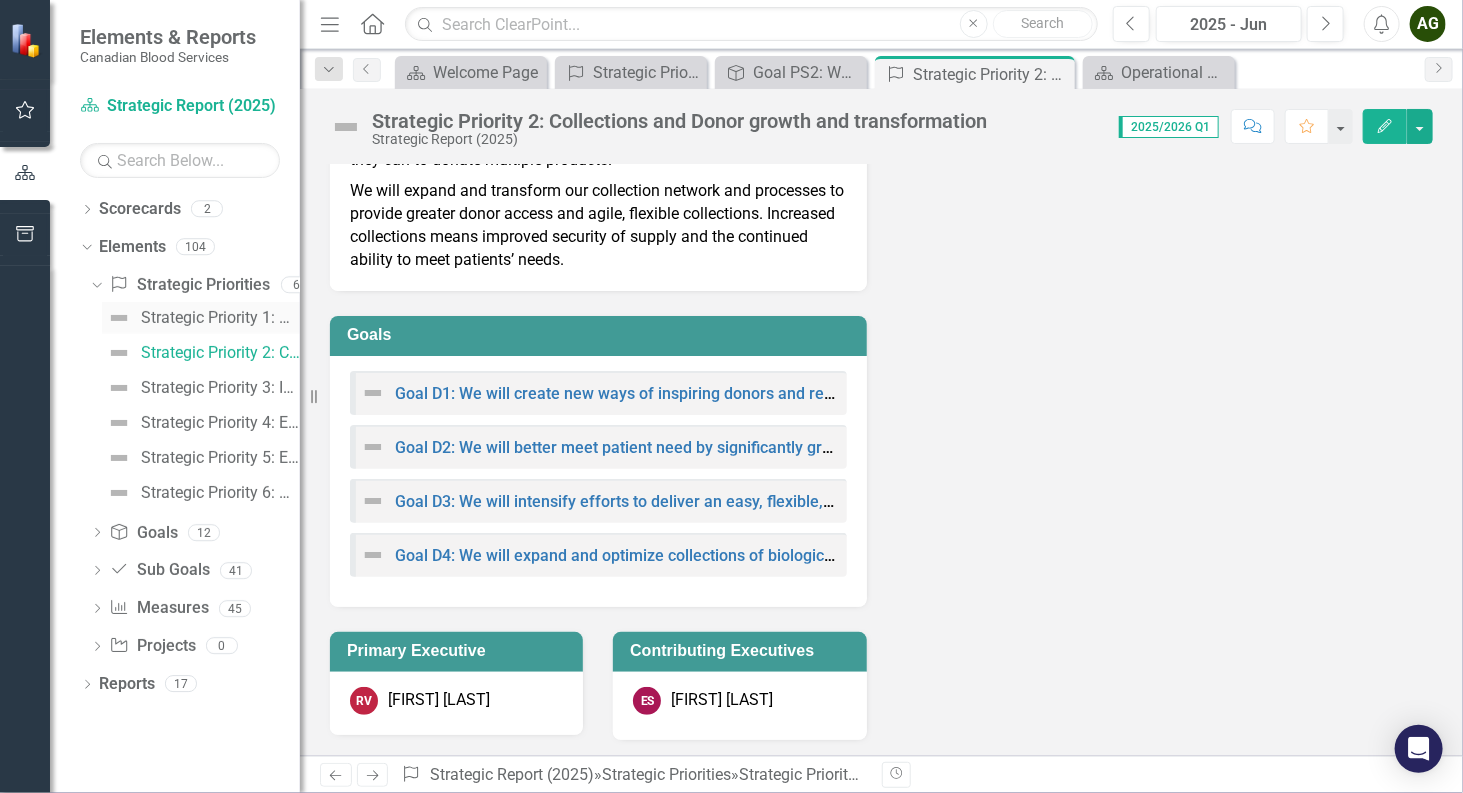 click on "Strategic Priority 1: Match products and services to patient and health system needs" at bounding box center (220, 318) 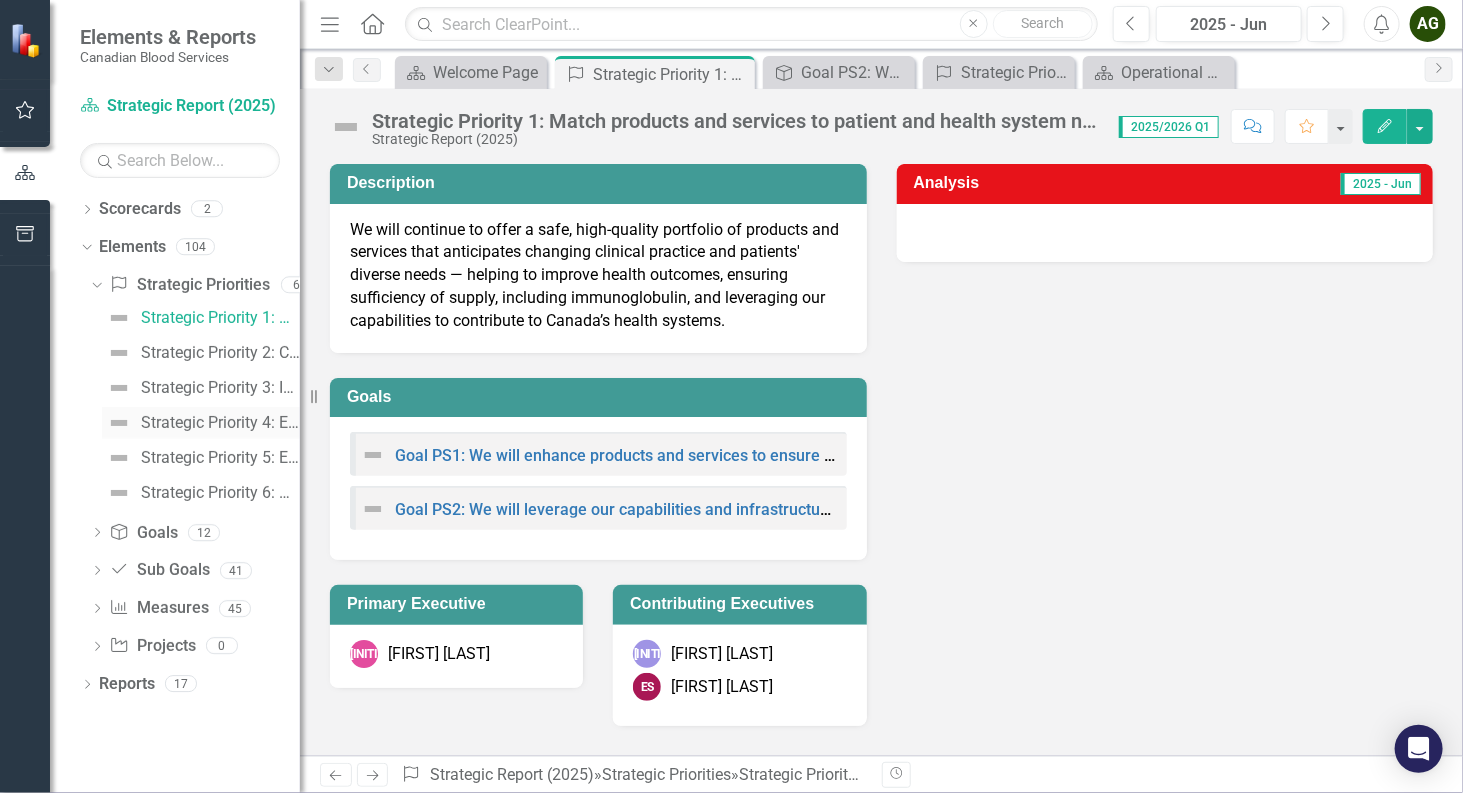 click on "Strategic Priority 4: Enhance our digital and physical infrastructure: Digital infrastructure and capabilities" at bounding box center [220, 423] 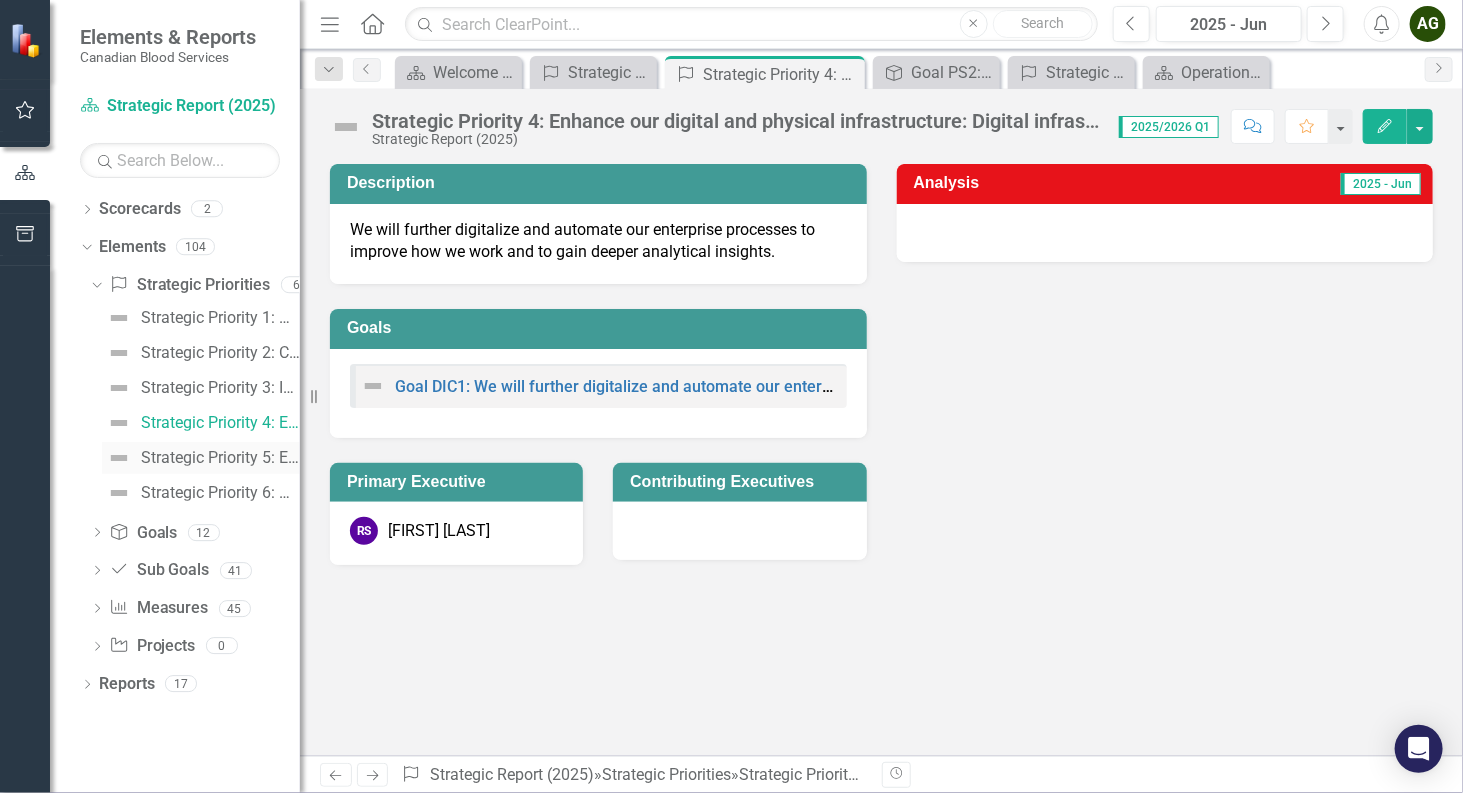 click on "Strategic Priority 5: Enhance our digital and physical infrastructure: Physical infrastructure" at bounding box center (220, 458) 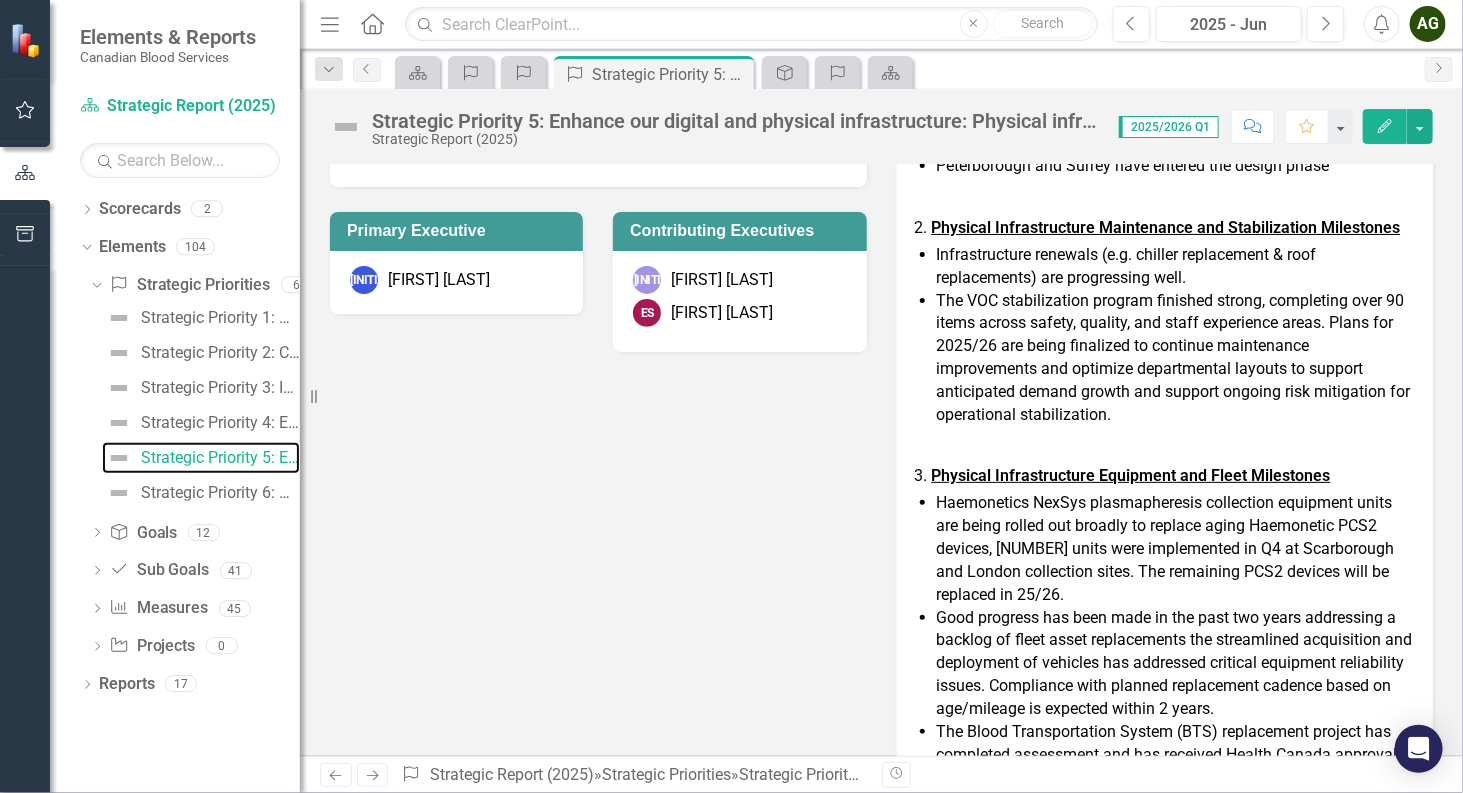 scroll, scrollTop: 272, scrollLeft: 0, axis: vertical 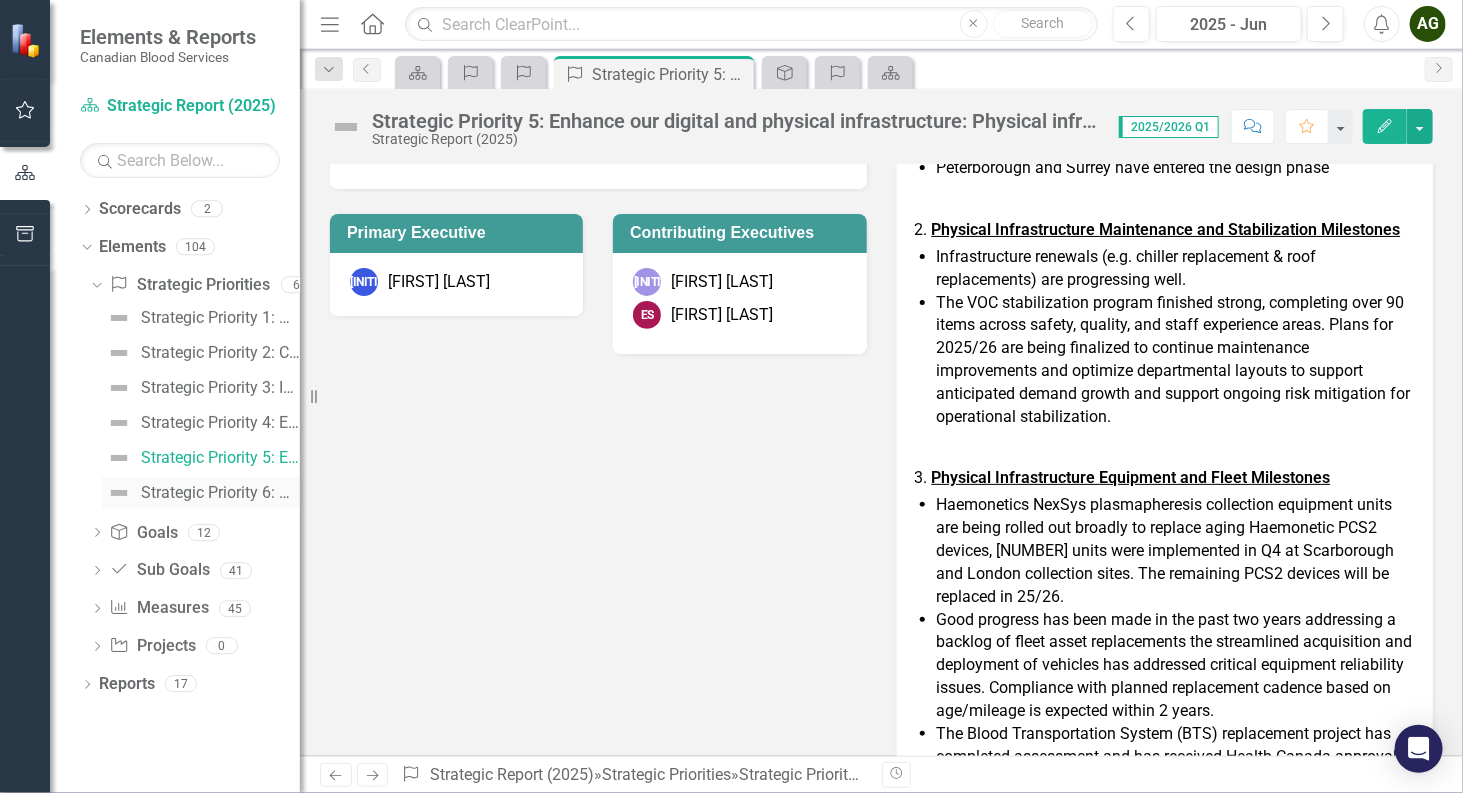 click on "Strategic Priority 6: Organizational excellence" at bounding box center [220, 493] 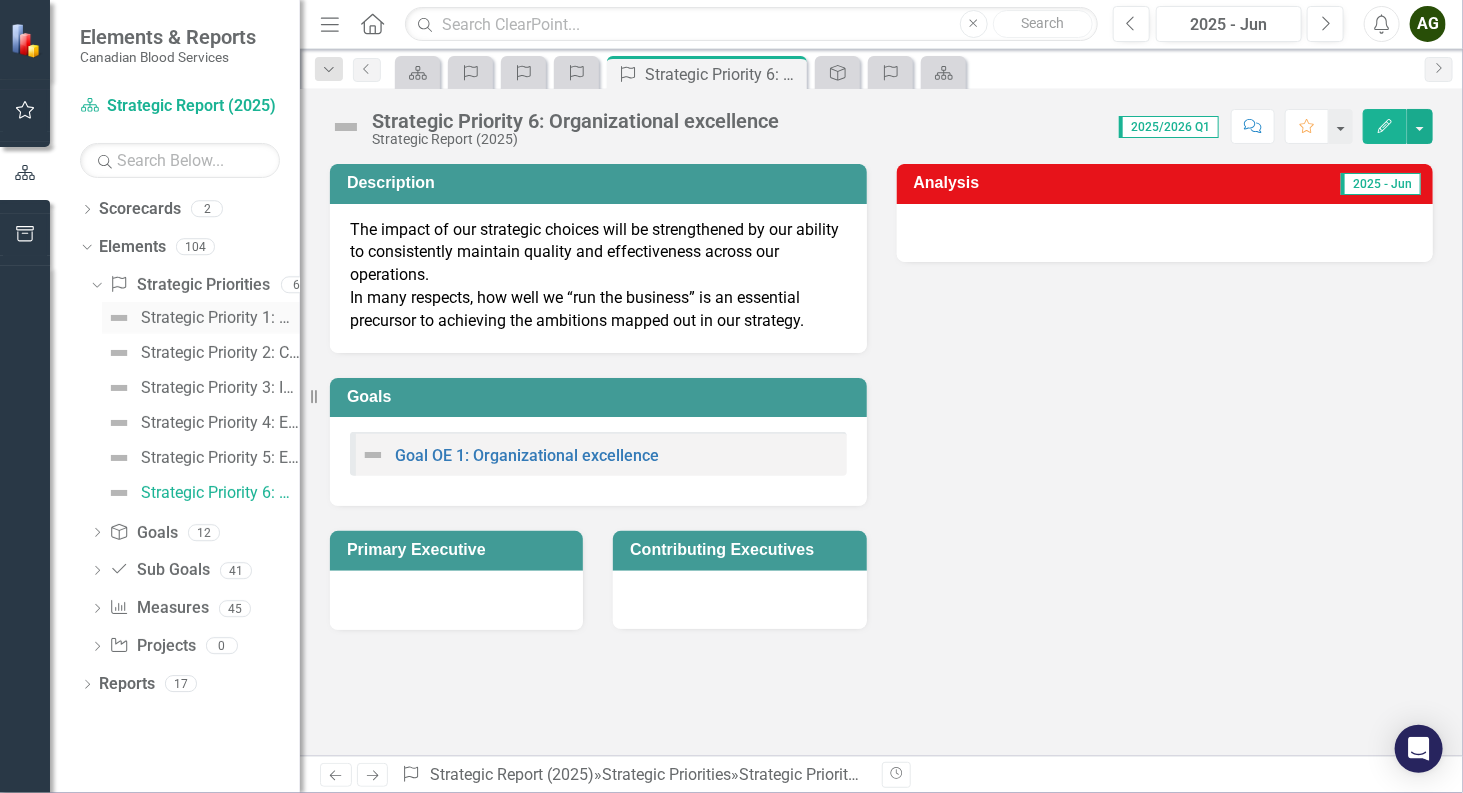click on "Strategic Priority 1: Match products and services to patient and health system needs" at bounding box center [201, 318] 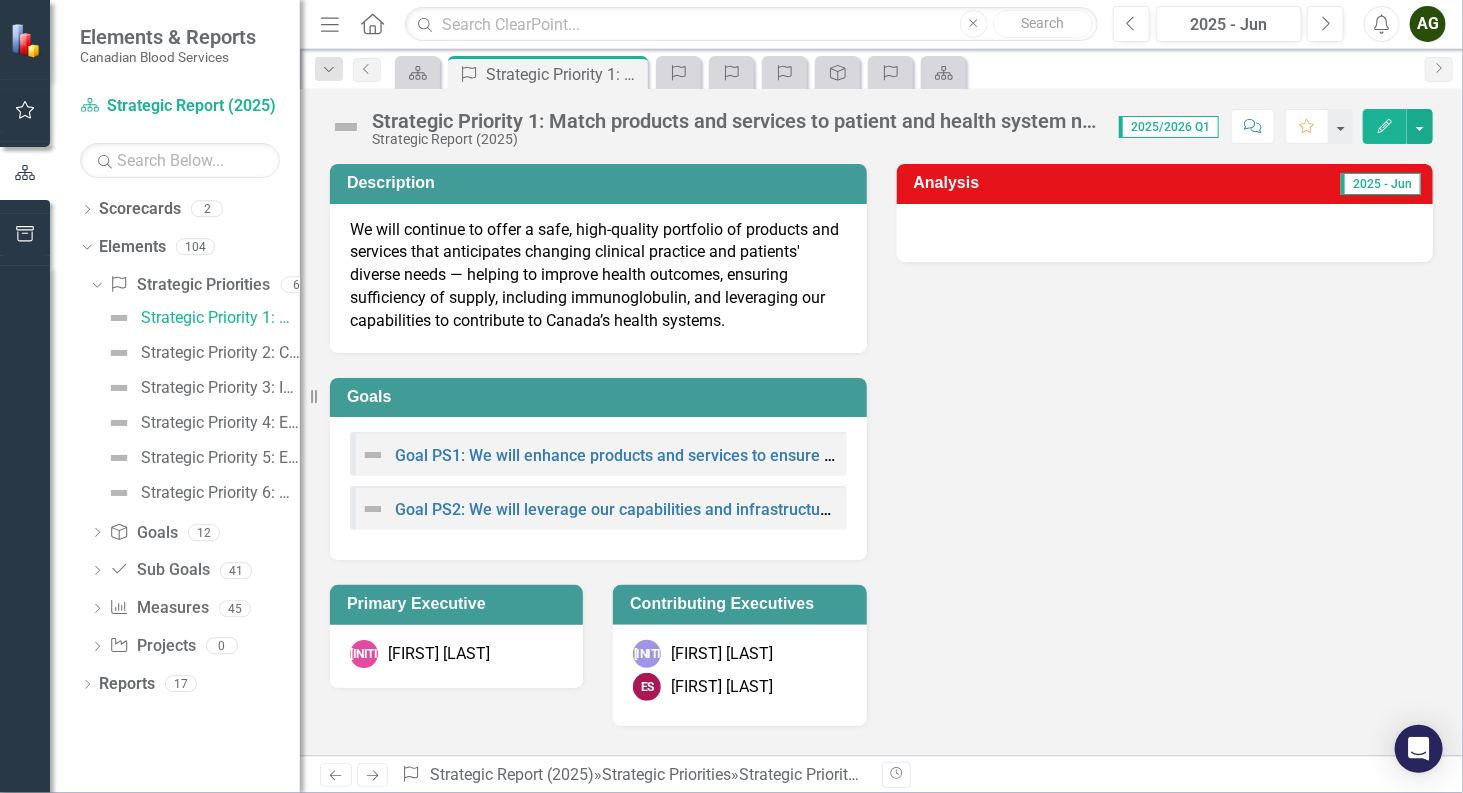 click on "Goal PS1: We will enhance products and services to ensure patients consistently receive safe, optimal and timely treatment." at bounding box center (599, 455) 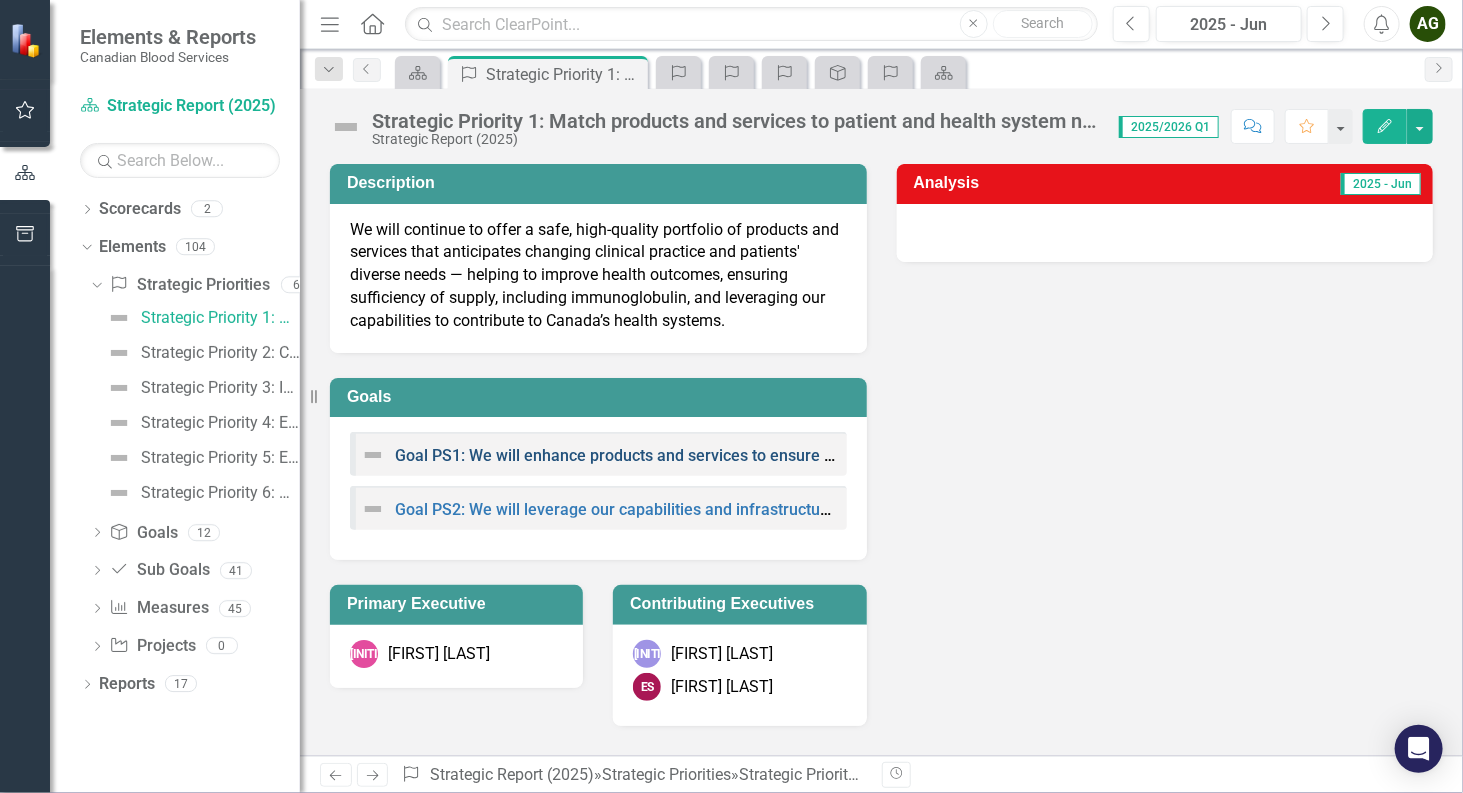 click on "Goal PS1: We will enhance products and services to ensure patients consistently receive safe, optimal and timely treatment." at bounding box center [840, 455] 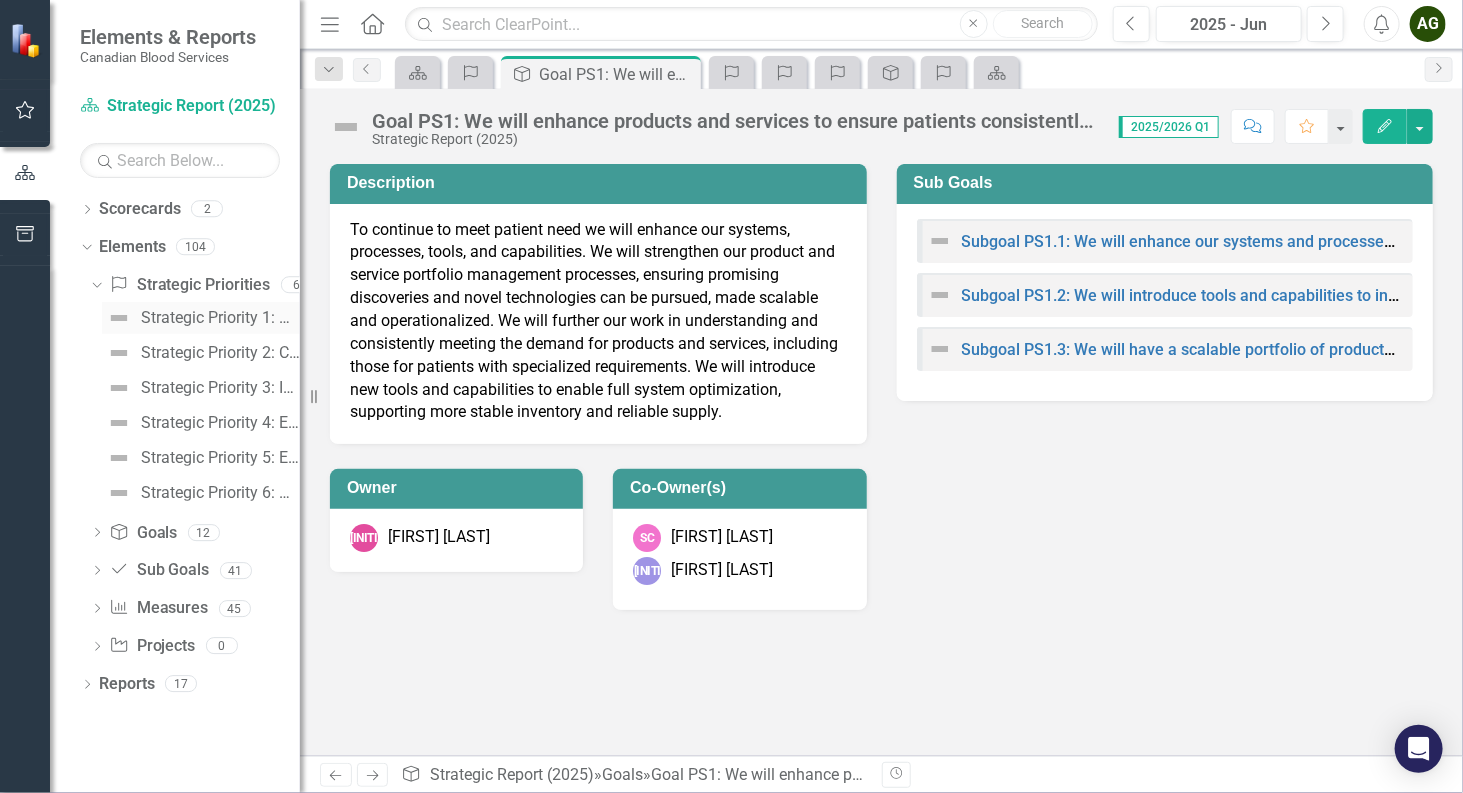 click on "Strategic Priority 1: Match products and services to patient and health system needs" at bounding box center [220, 318] 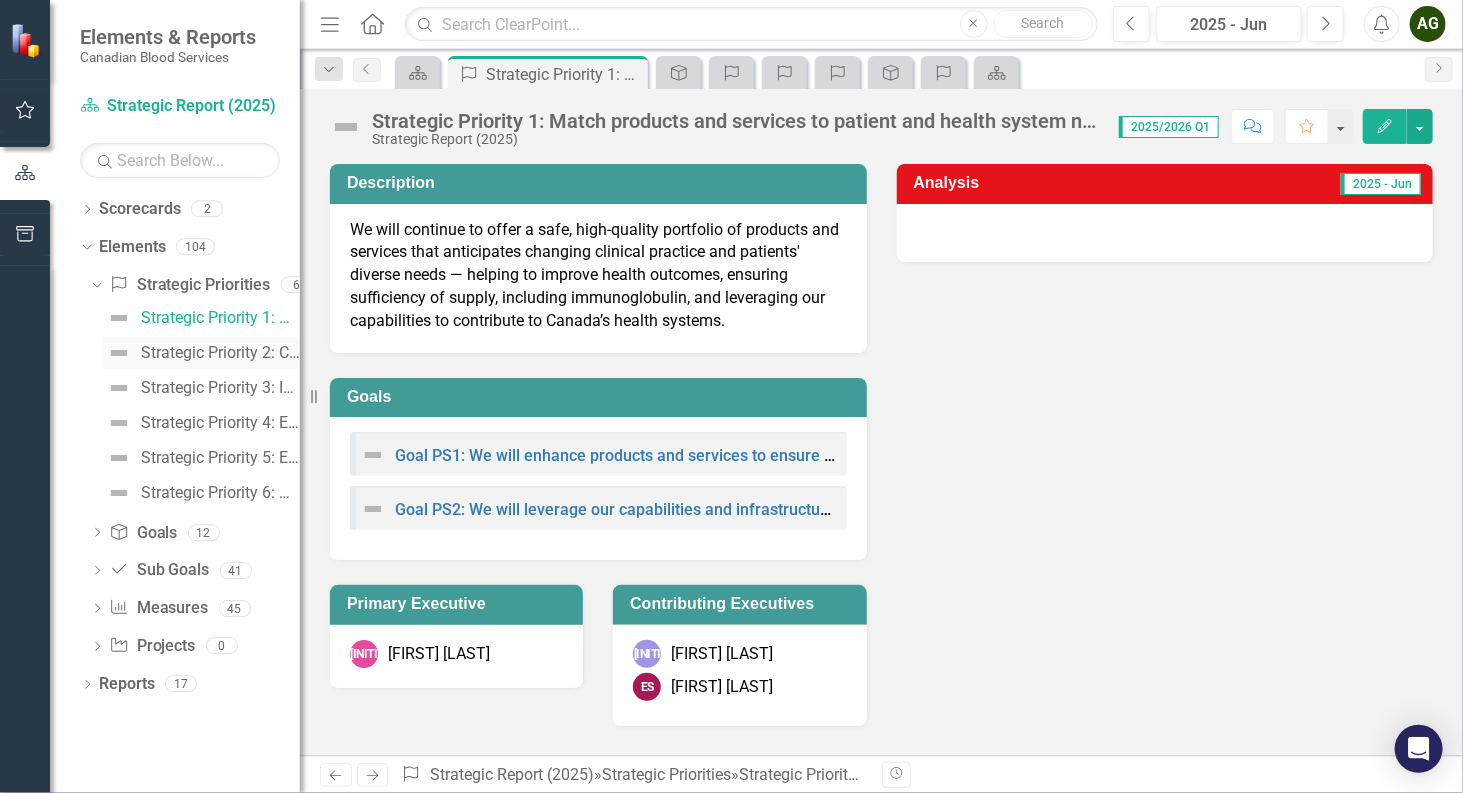 click on "Strategic Priority 2: Collections and Donor growth and transformation" at bounding box center (220, 353) 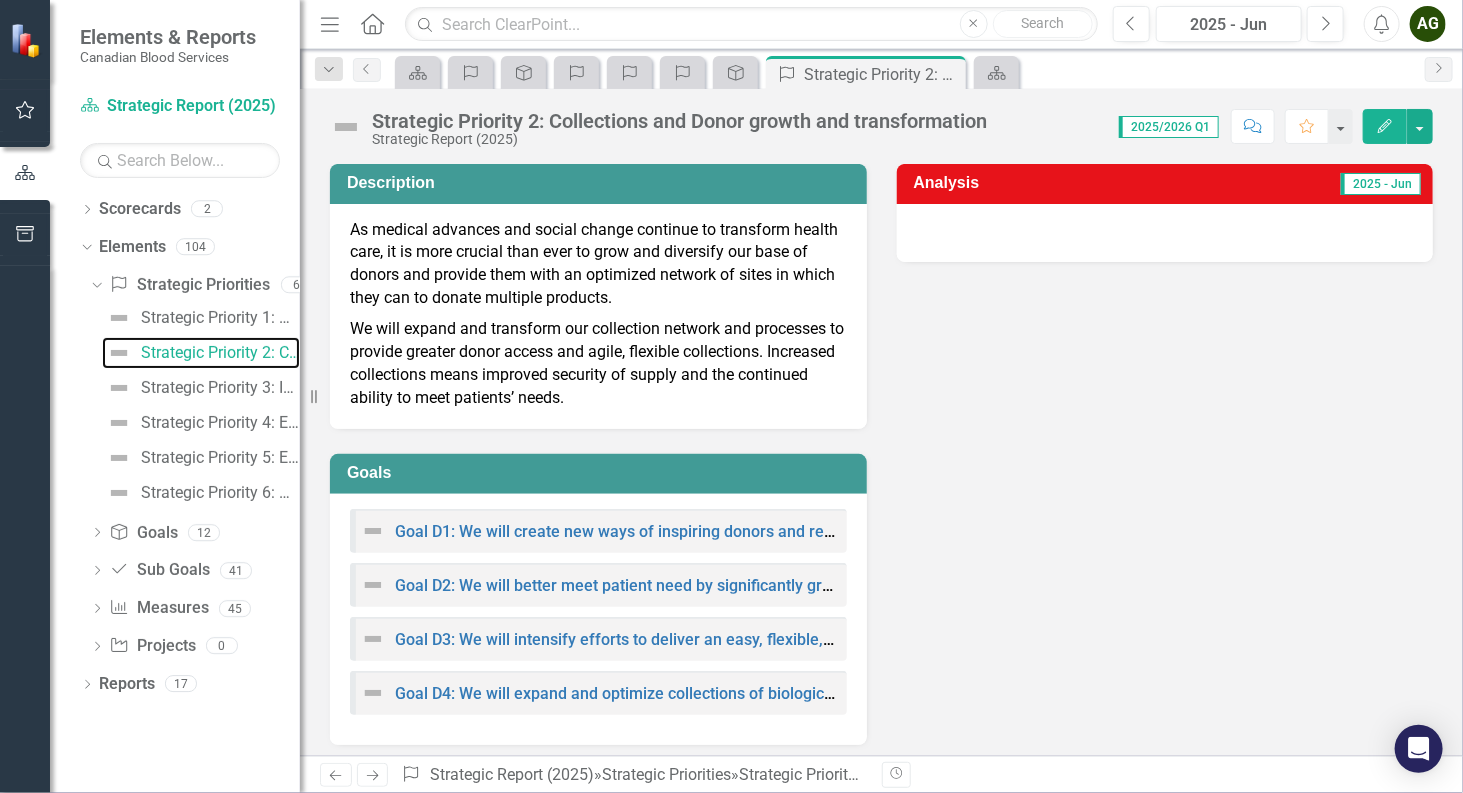 scroll, scrollTop: 140, scrollLeft: 0, axis: vertical 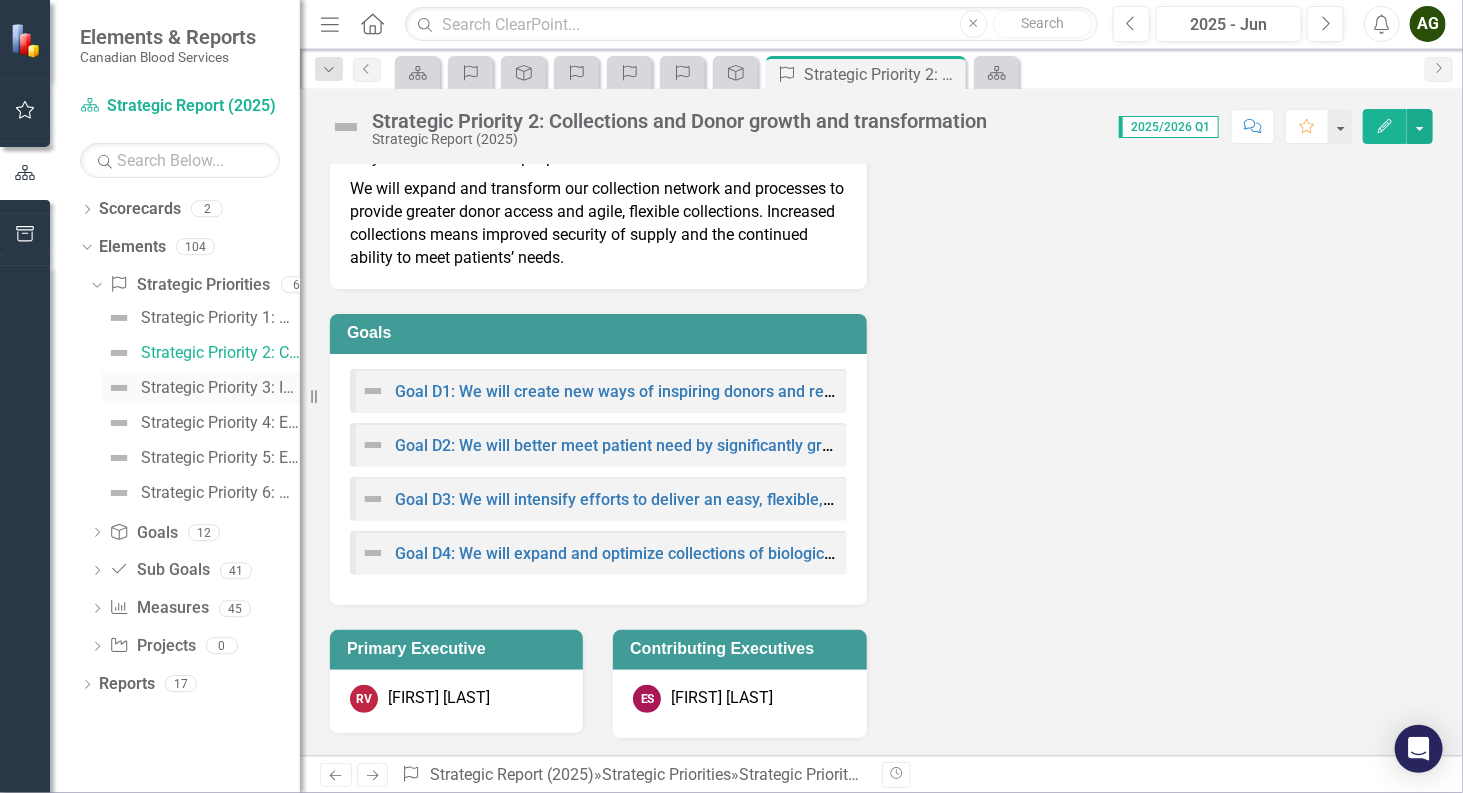 click on "Strategic Priority 3: Invest in our people and culture" at bounding box center [220, 388] 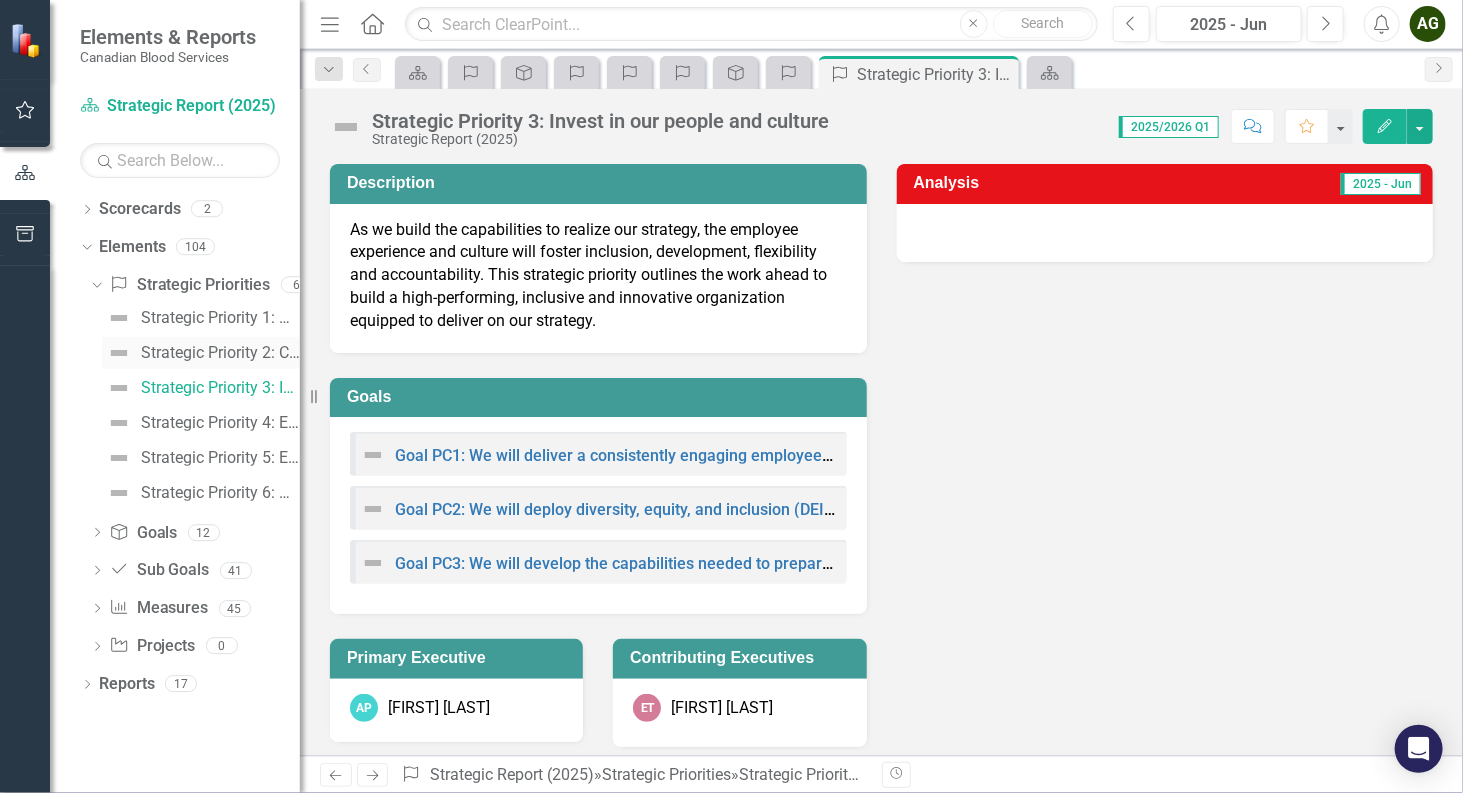 click on "Strategic Priority 2: Collections and Donor growth and transformation" at bounding box center [220, 353] 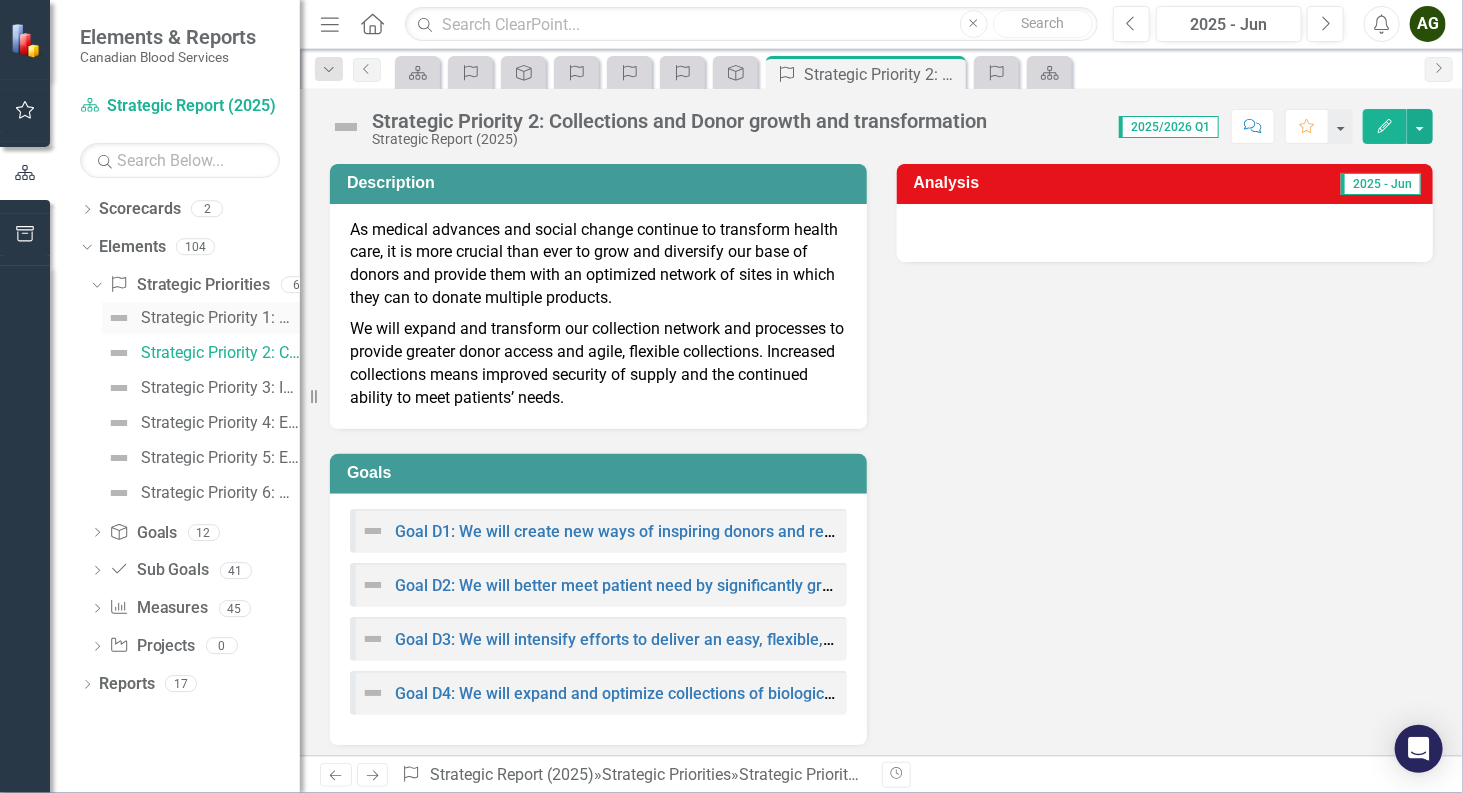 click on "Strategic Priority 1: Match products and services to patient and health system needs" at bounding box center (220, 318) 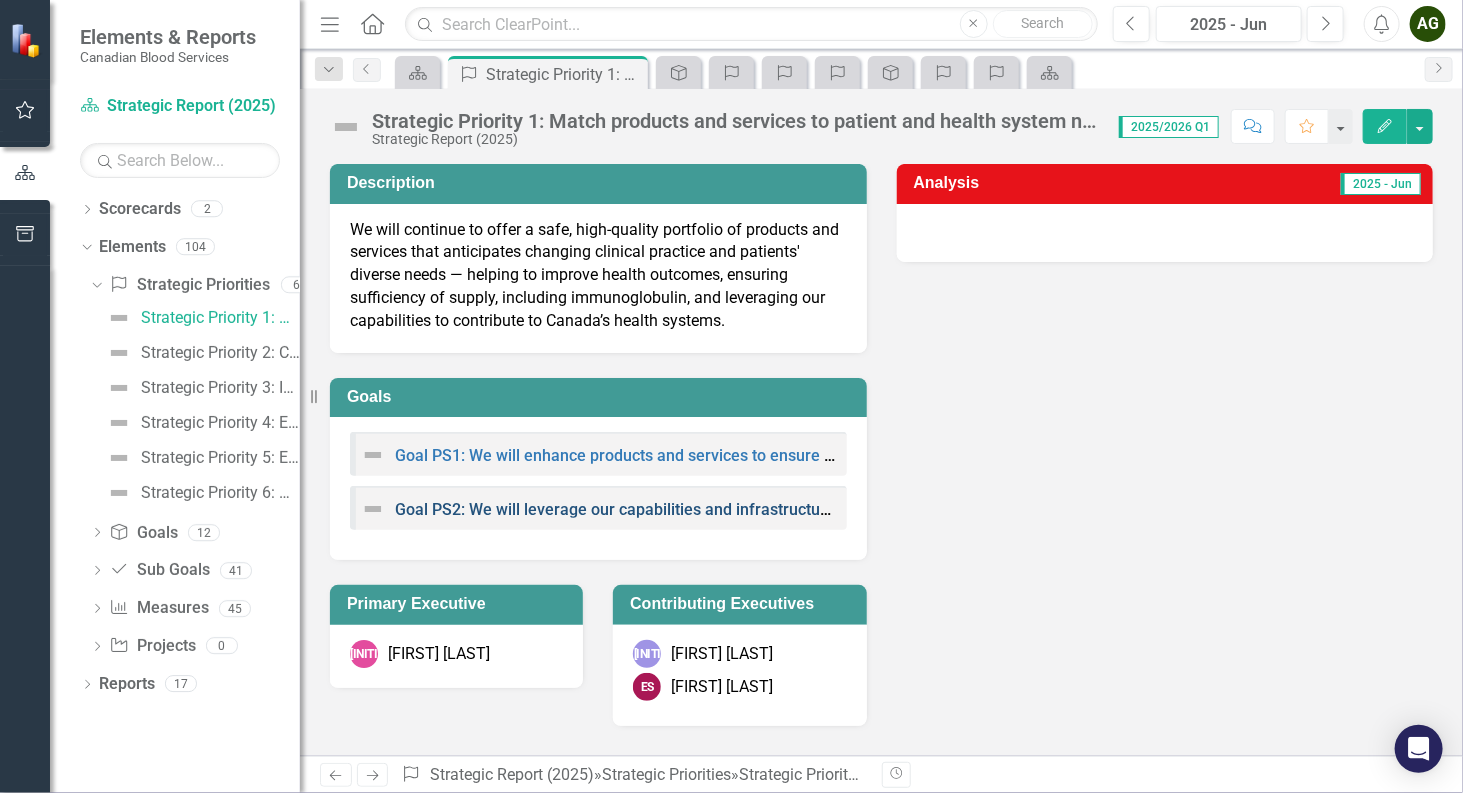 click on "Goal PS2: We will leverage our capabilities and infrastructure to provide new value to health systems, working together to bridge gaps." at bounding box center [877, 509] 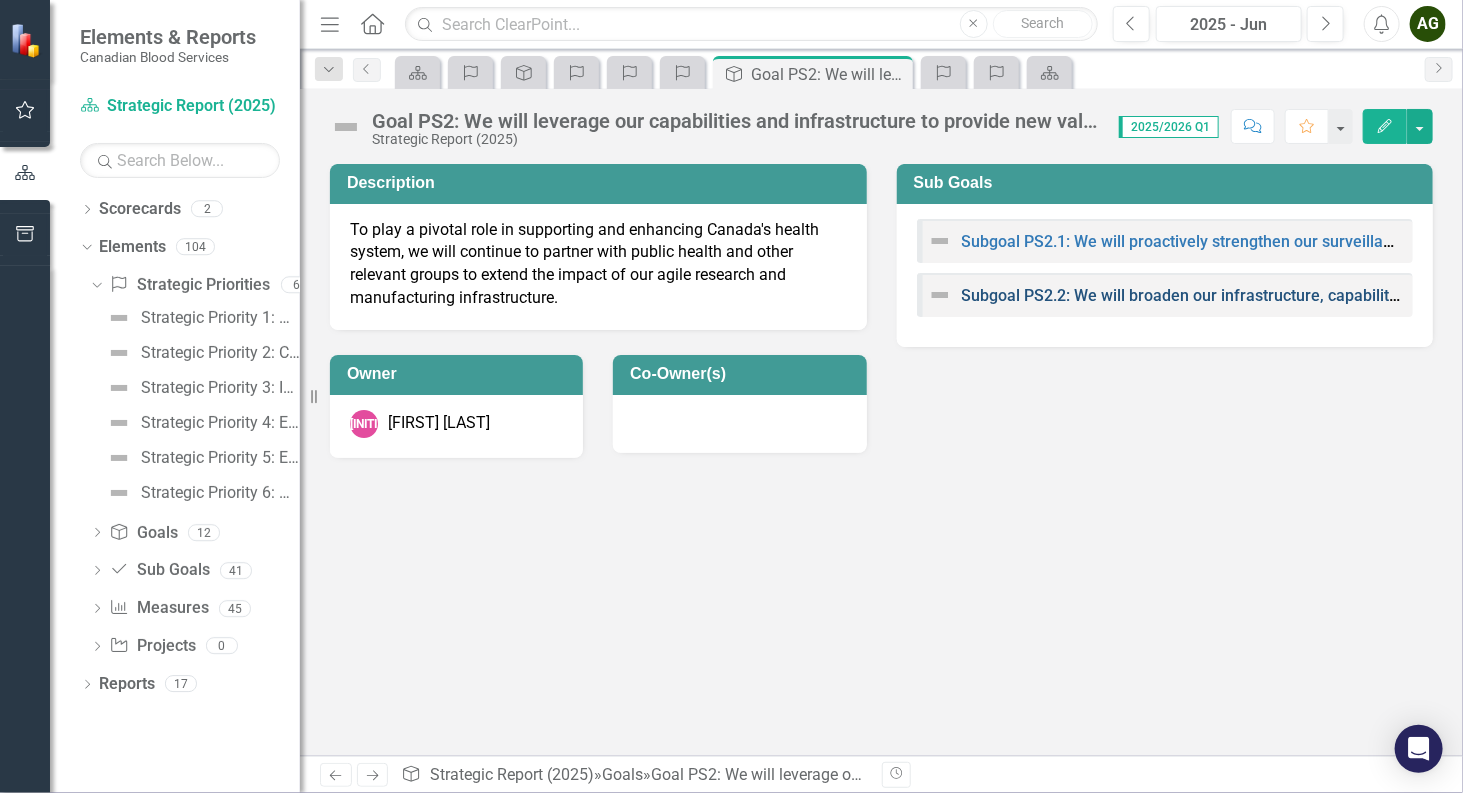 click on "Subgoal PS2.2: We will broaden our infrastructure, capabilities, and partnerships to deliver  new value to Canada's health system." at bounding box center [1423, 295] 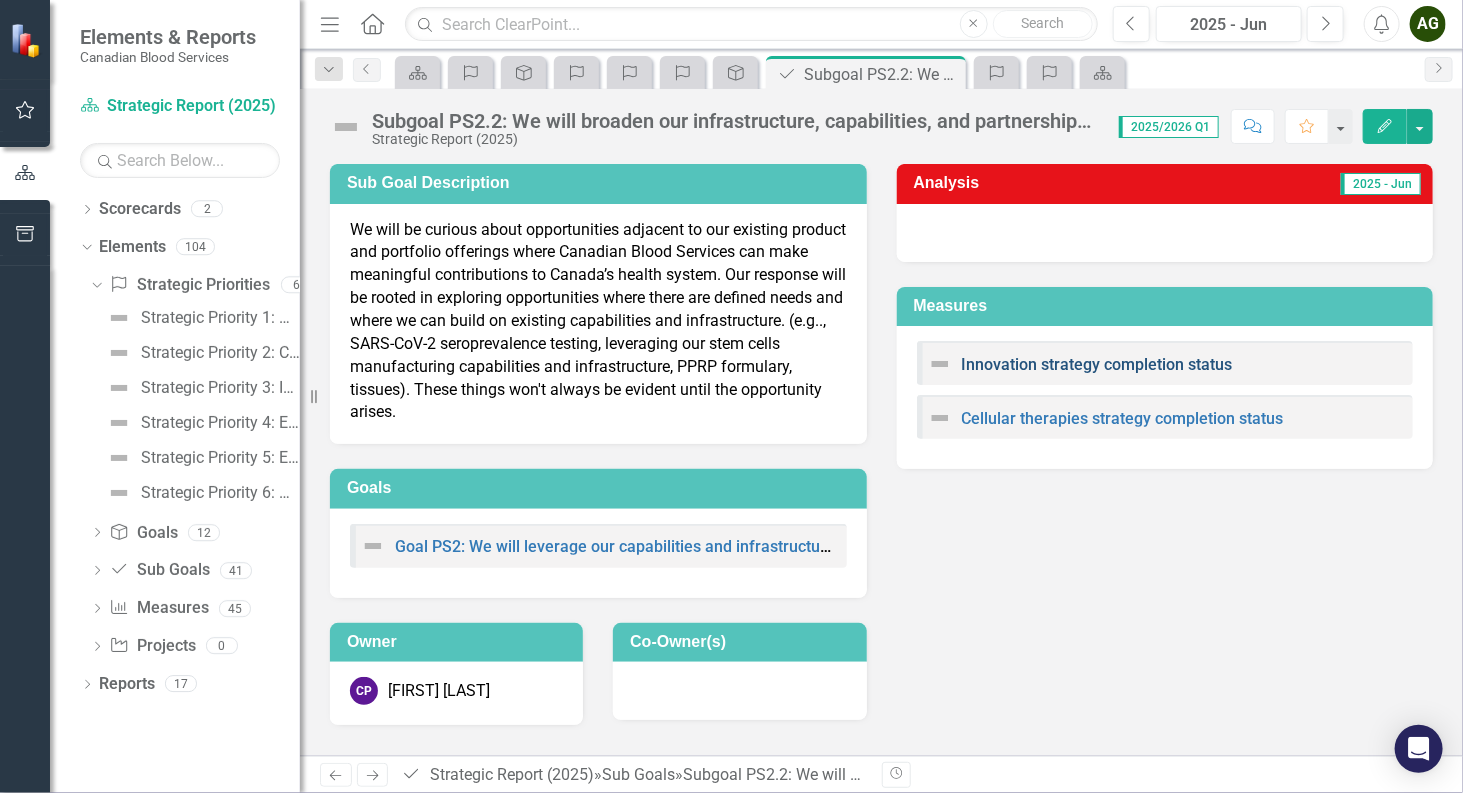 click on "Innovation strategy completion status" at bounding box center (1097, 364) 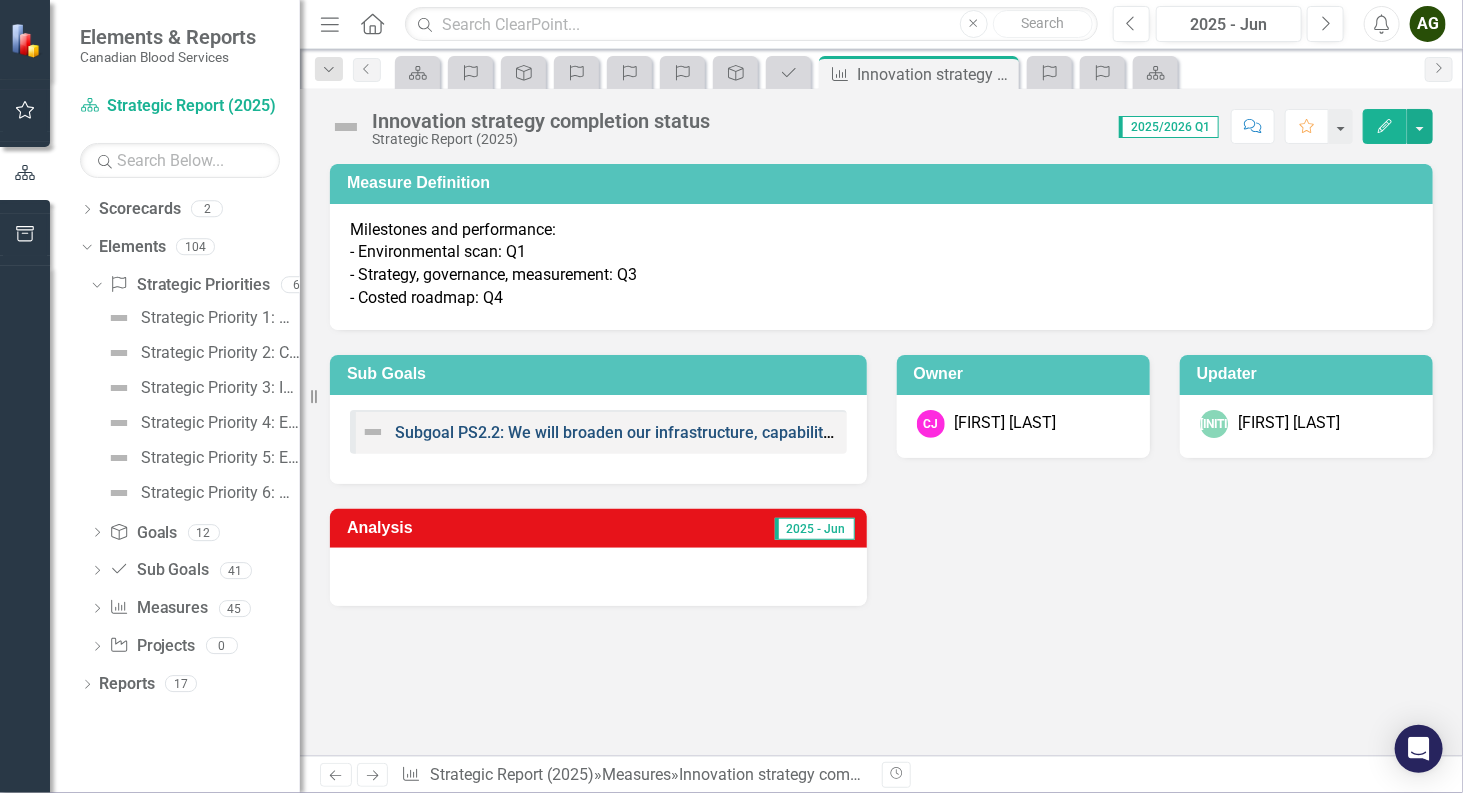 click on "Subgoal PS2.2: We will broaden our infrastructure, capabilities, and partnerships to deliver  new value to Canada's health system." at bounding box center [856, 432] 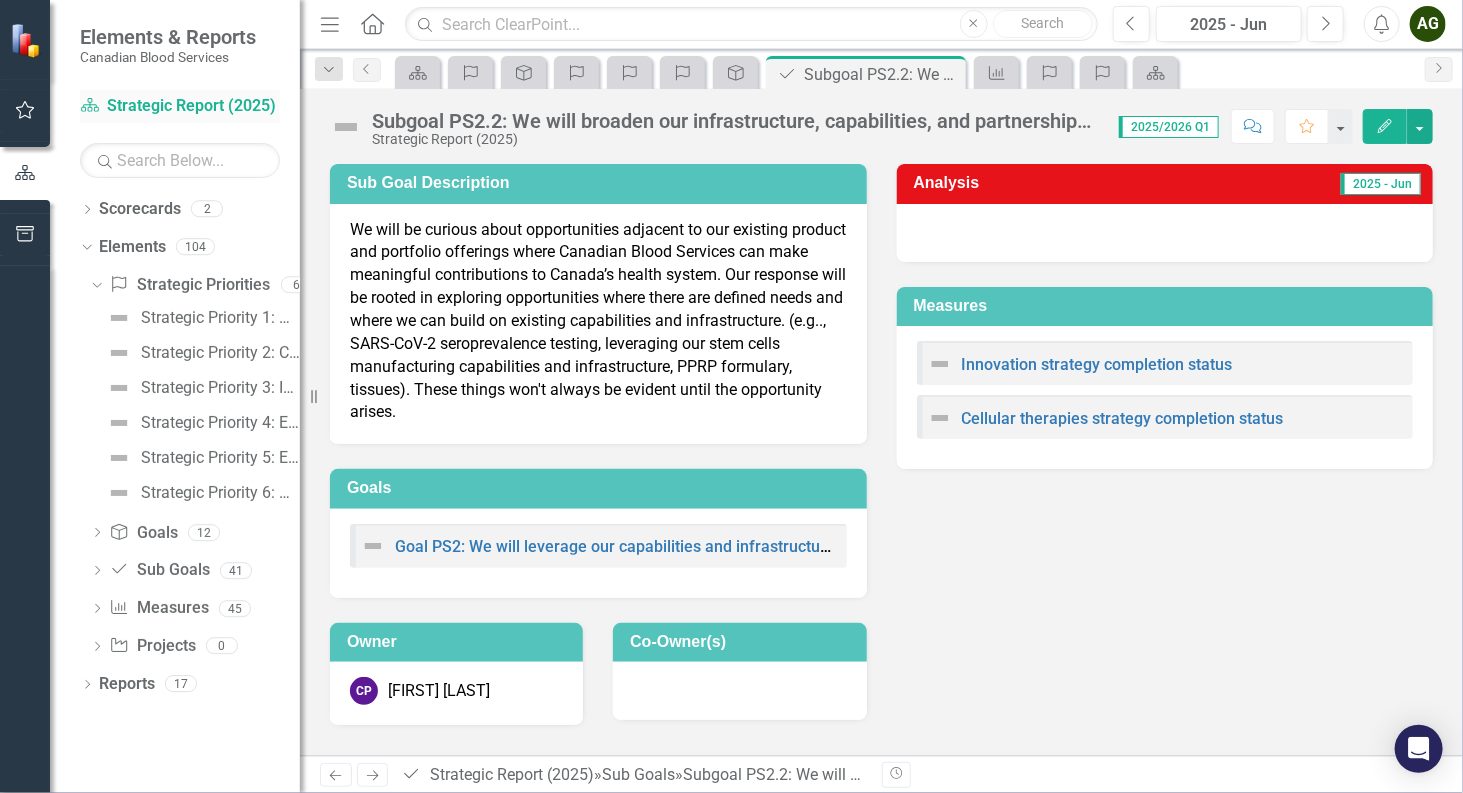 click on "Scorecard Strategic Report (2025)" at bounding box center [180, 106] 